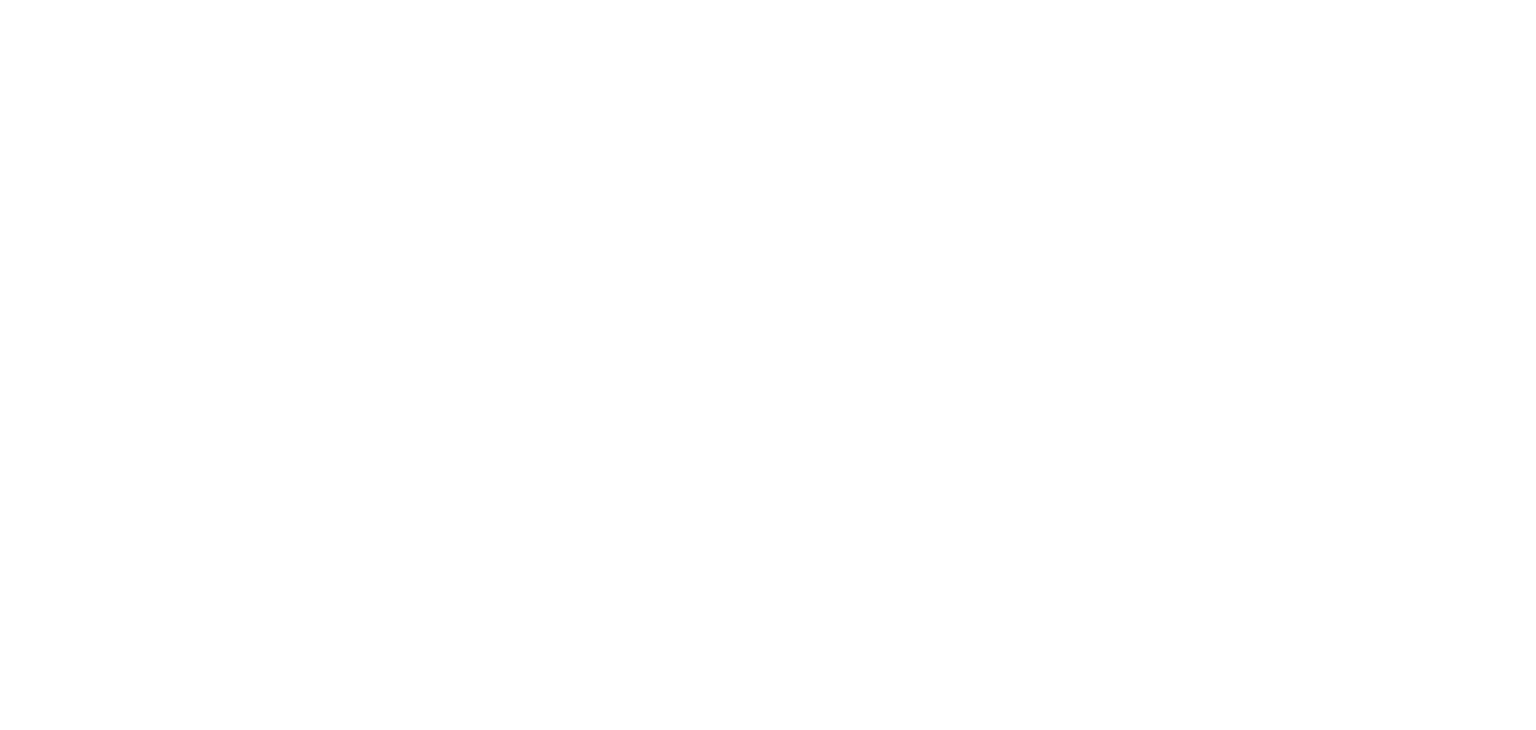scroll, scrollTop: 0, scrollLeft: 0, axis: both 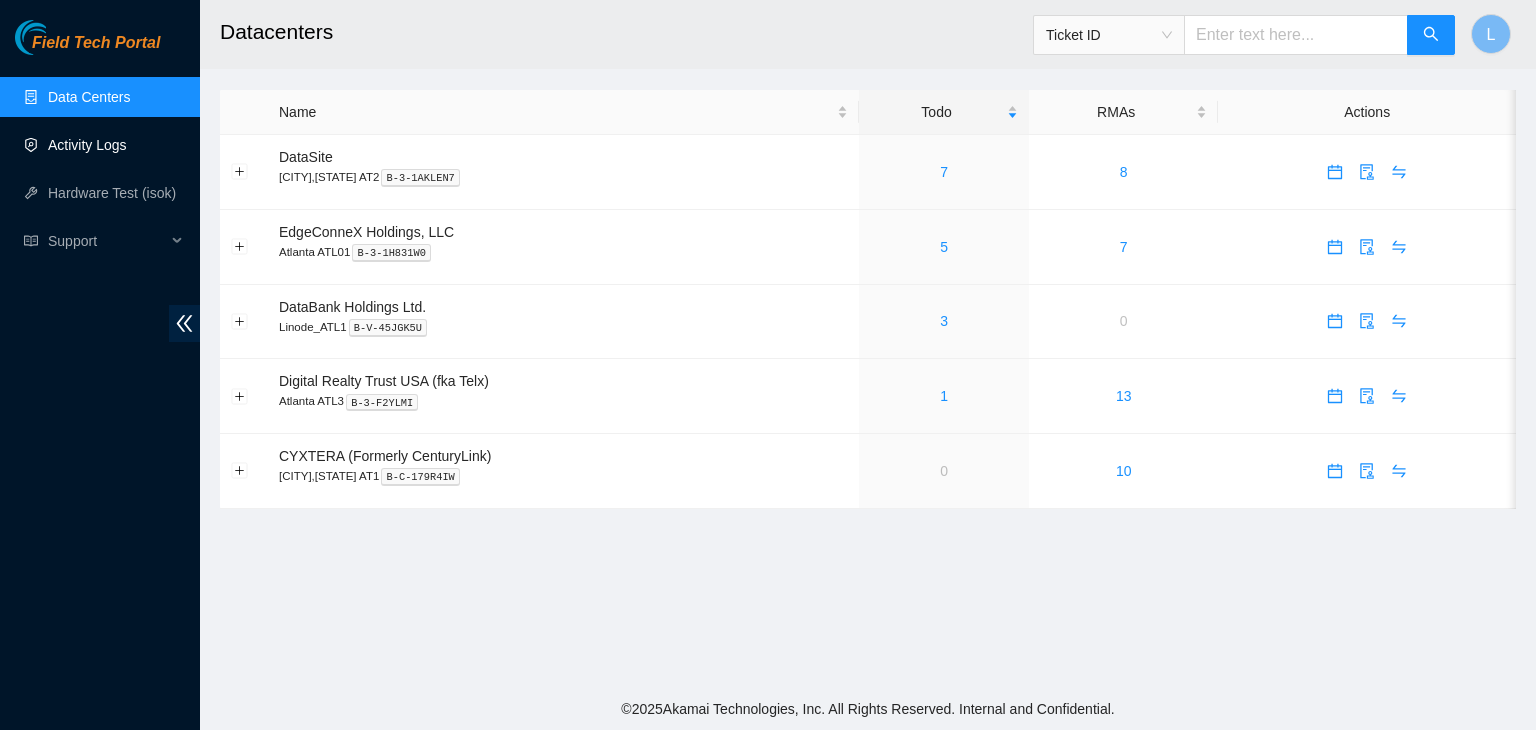 click on "Activity Logs" at bounding box center (87, 145) 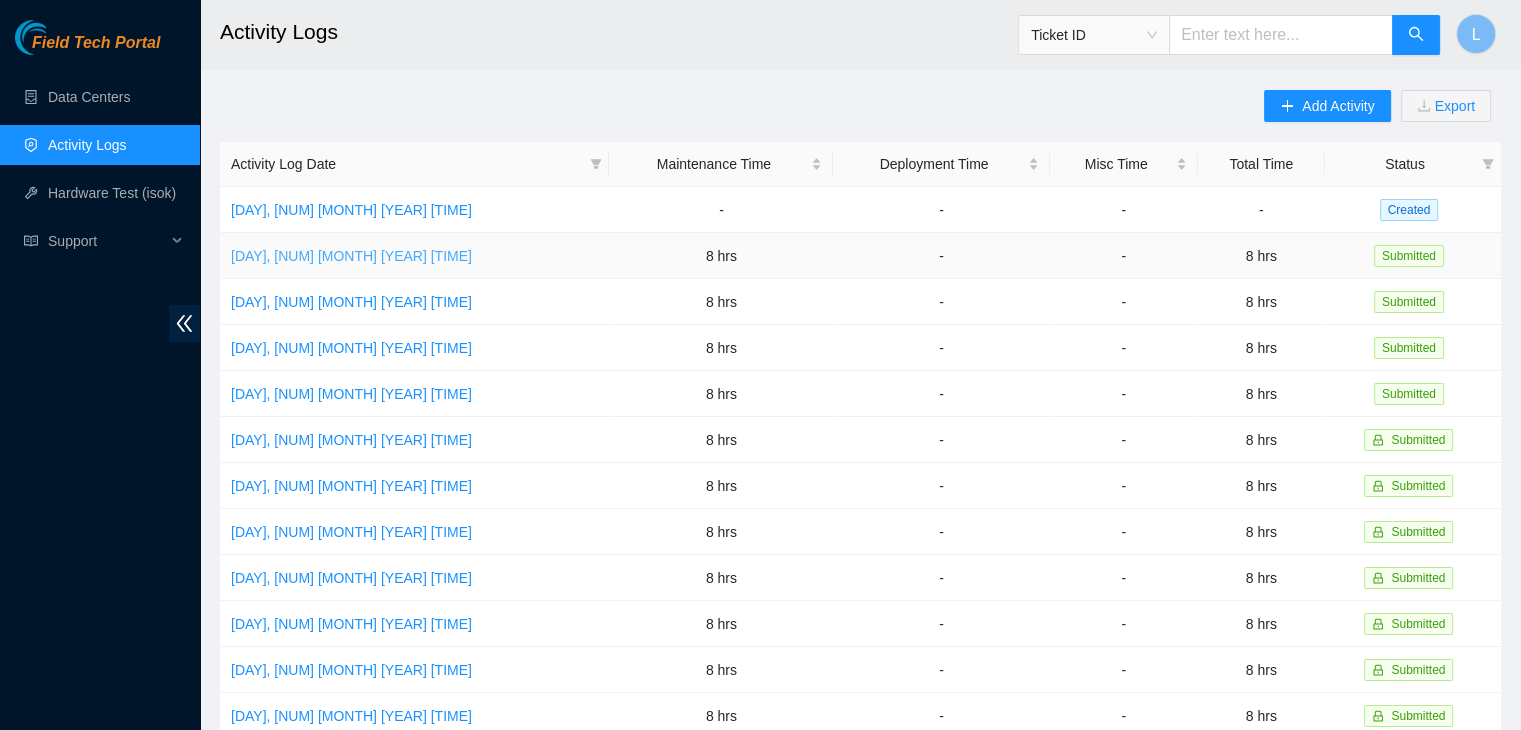 click on "[DAY_OF_WEEK], [DATE] [TIME]" at bounding box center (351, 256) 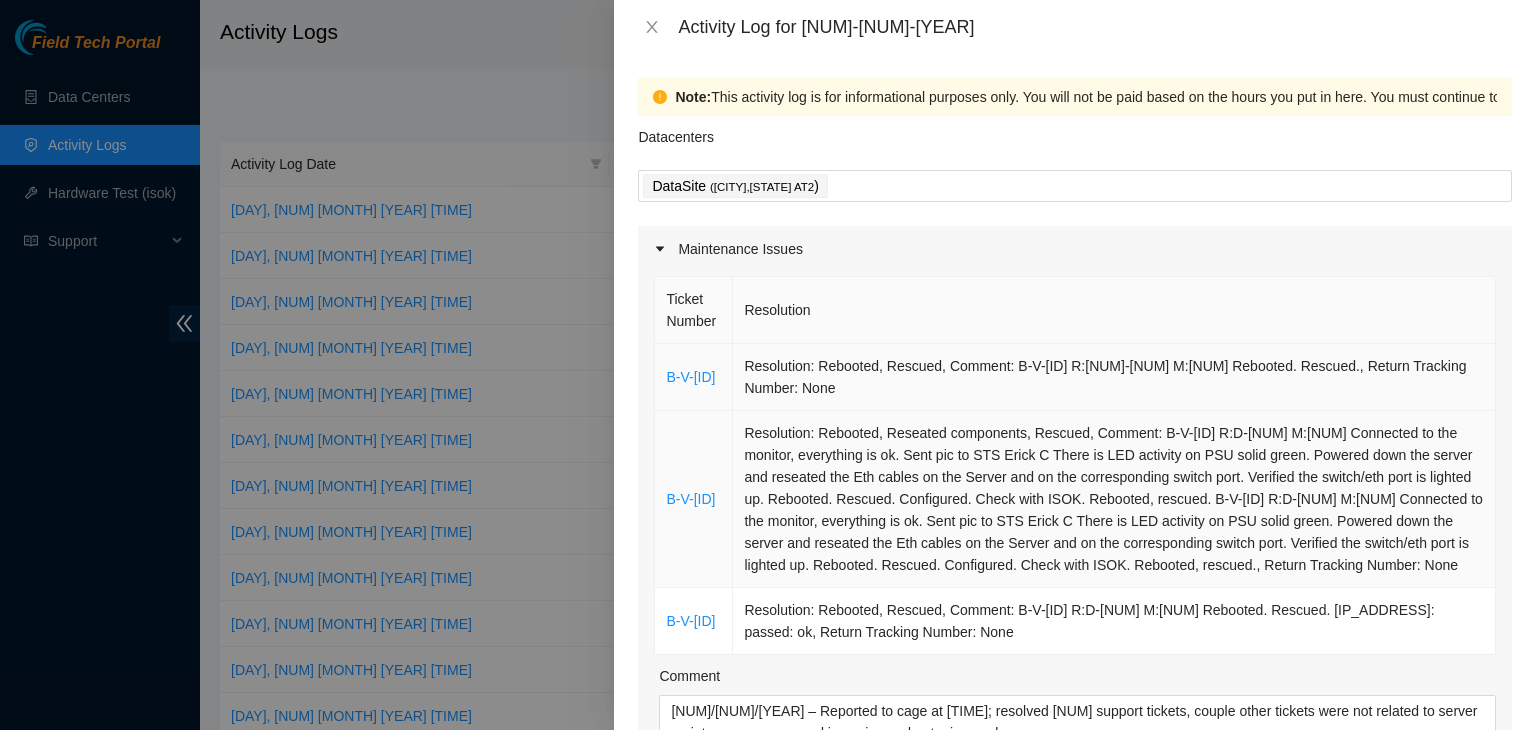 scroll, scrollTop: 100, scrollLeft: 0, axis: vertical 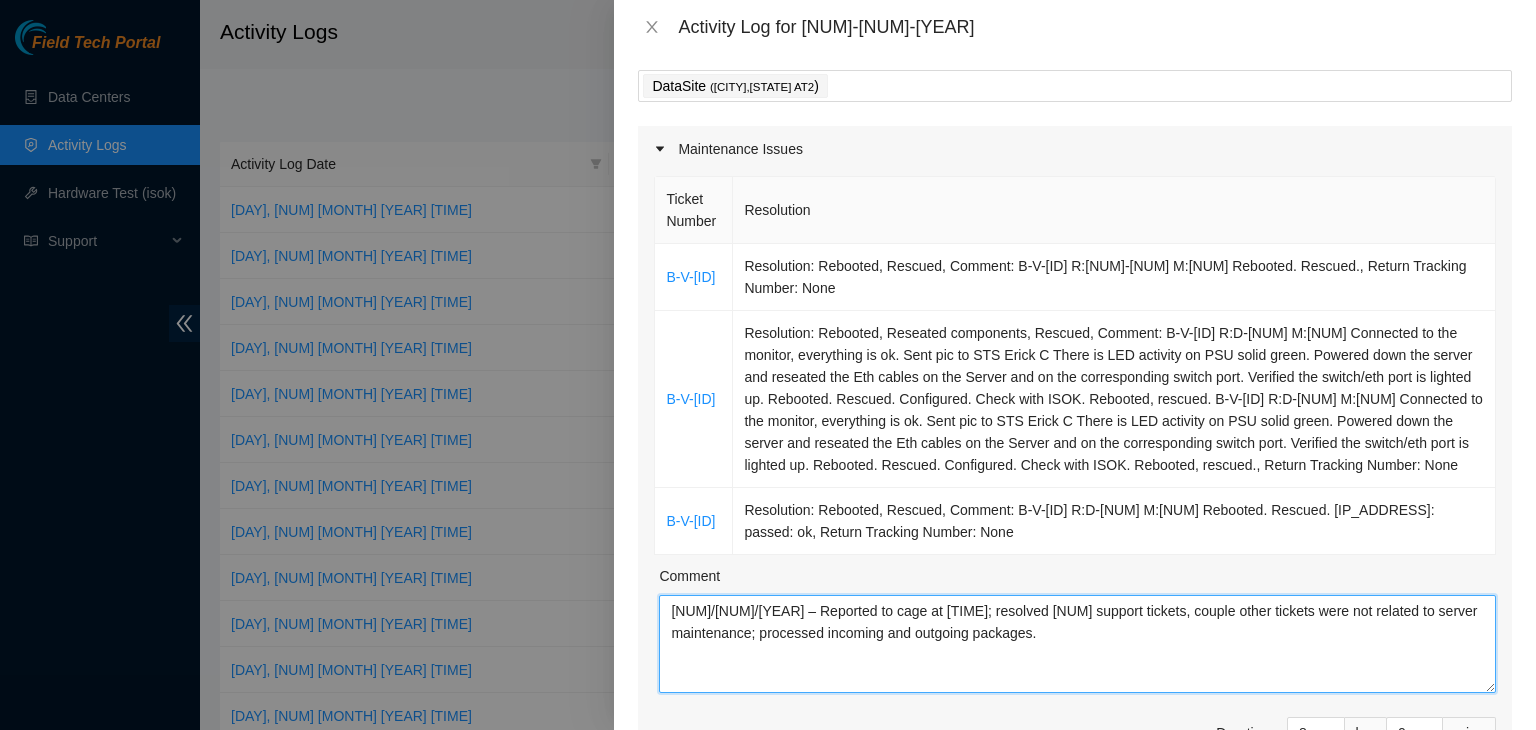 click on "07/31/2025 – Reported to cage at 07:57 AM; resolved 3 support tickets, couple other tickets were not related to server maintenance; processed incoming and outgoing packages." at bounding box center [1077, 644] 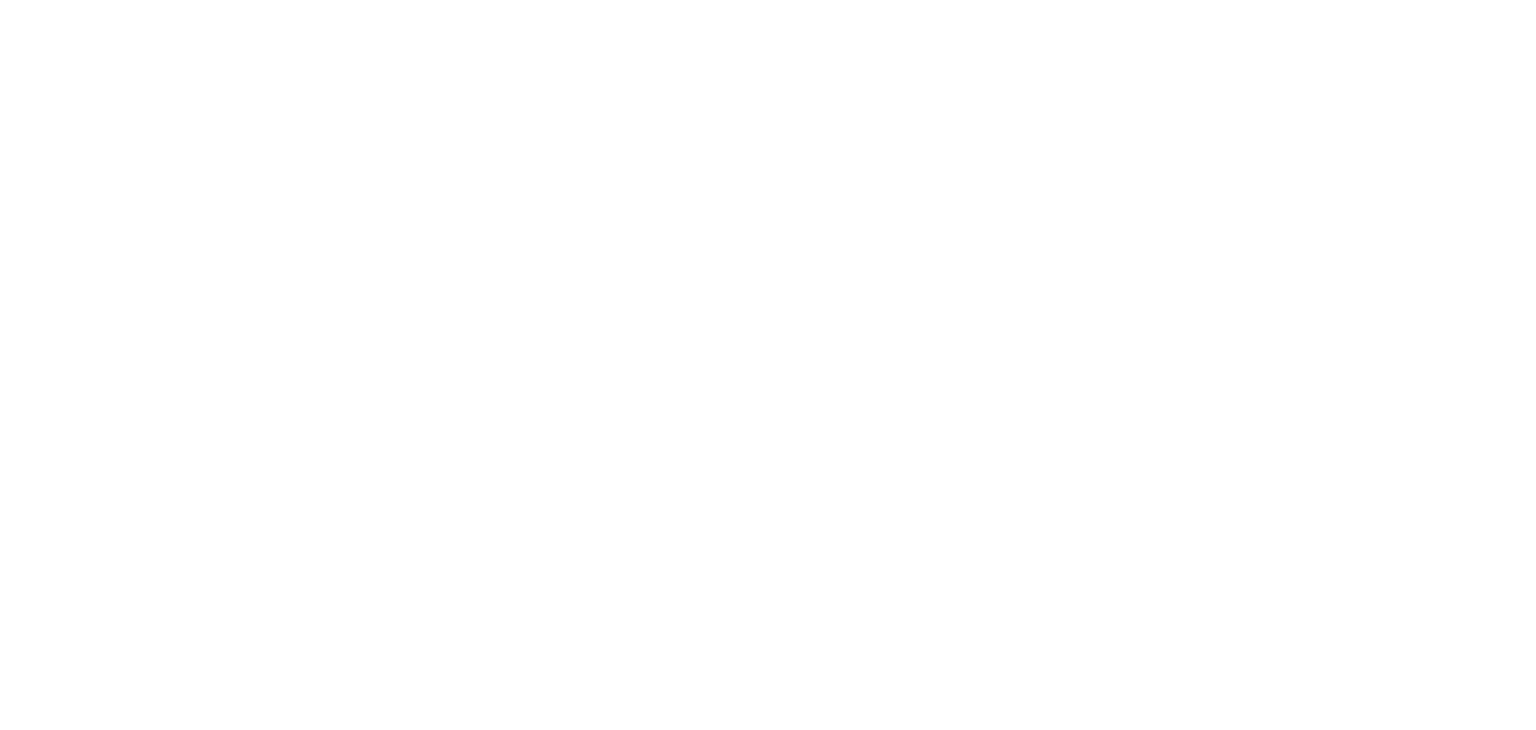 scroll, scrollTop: 0, scrollLeft: 0, axis: both 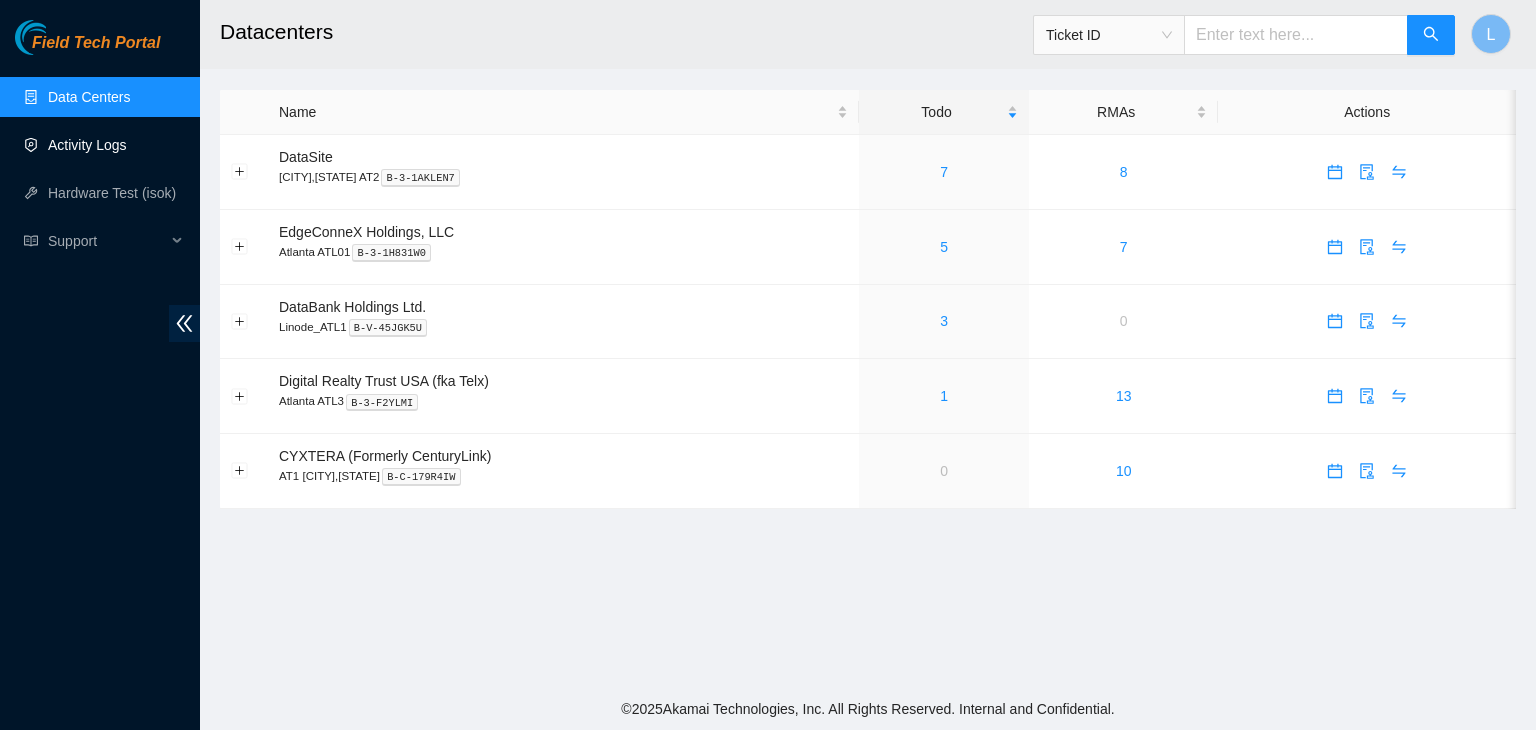 click on "Activity Logs" at bounding box center [87, 145] 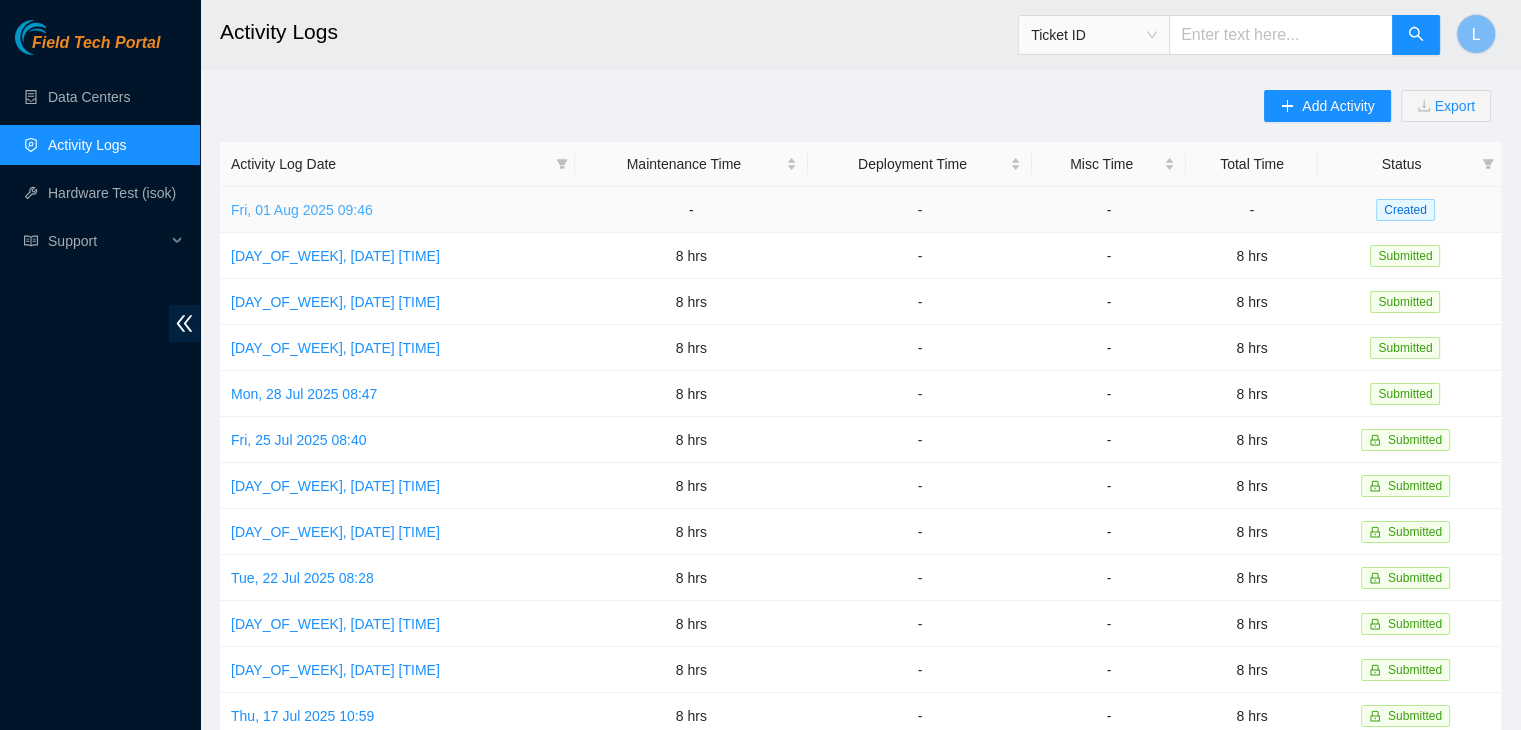 click on "Fri, 01 Aug 2025 09:46" at bounding box center [302, 210] 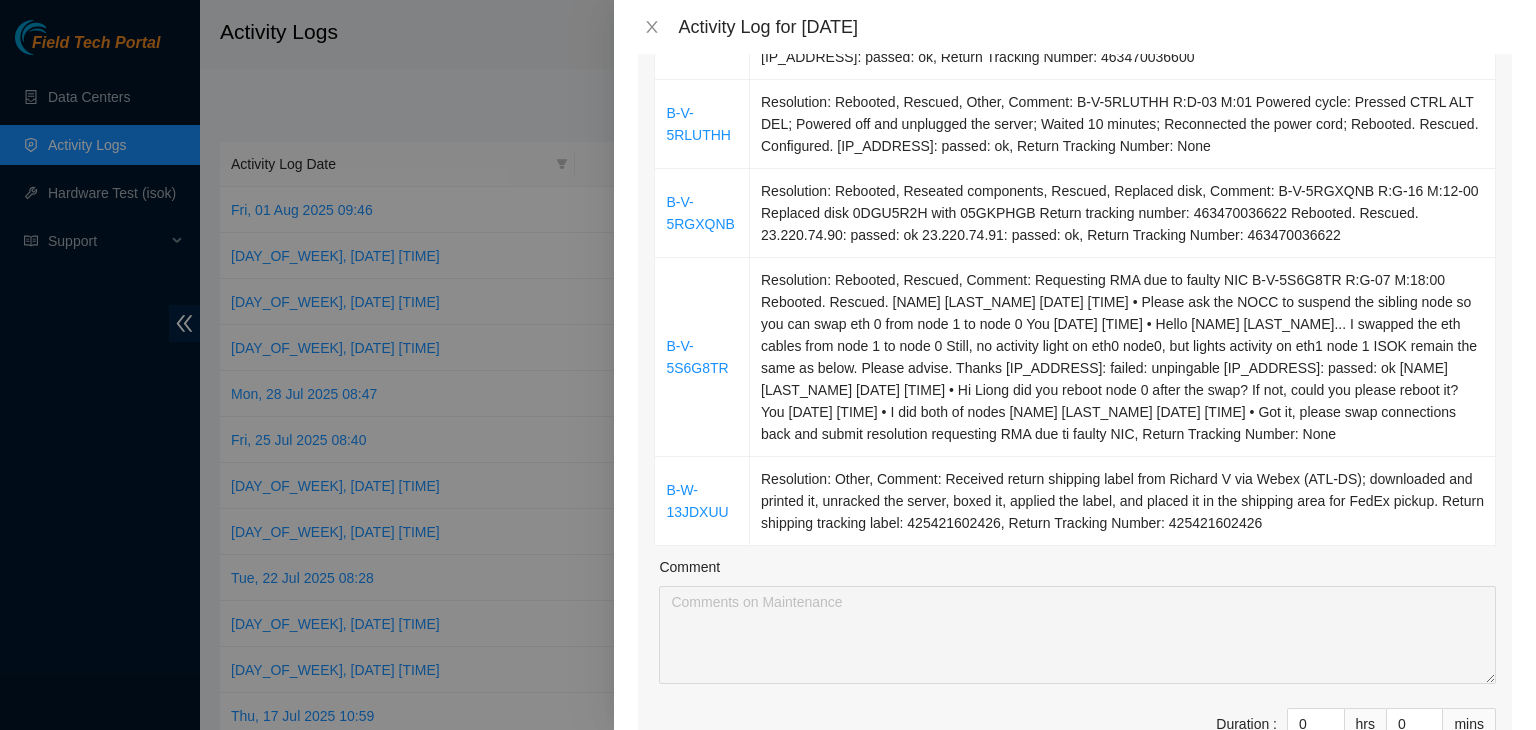 scroll, scrollTop: 500, scrollLeft: 0, axis: vertical 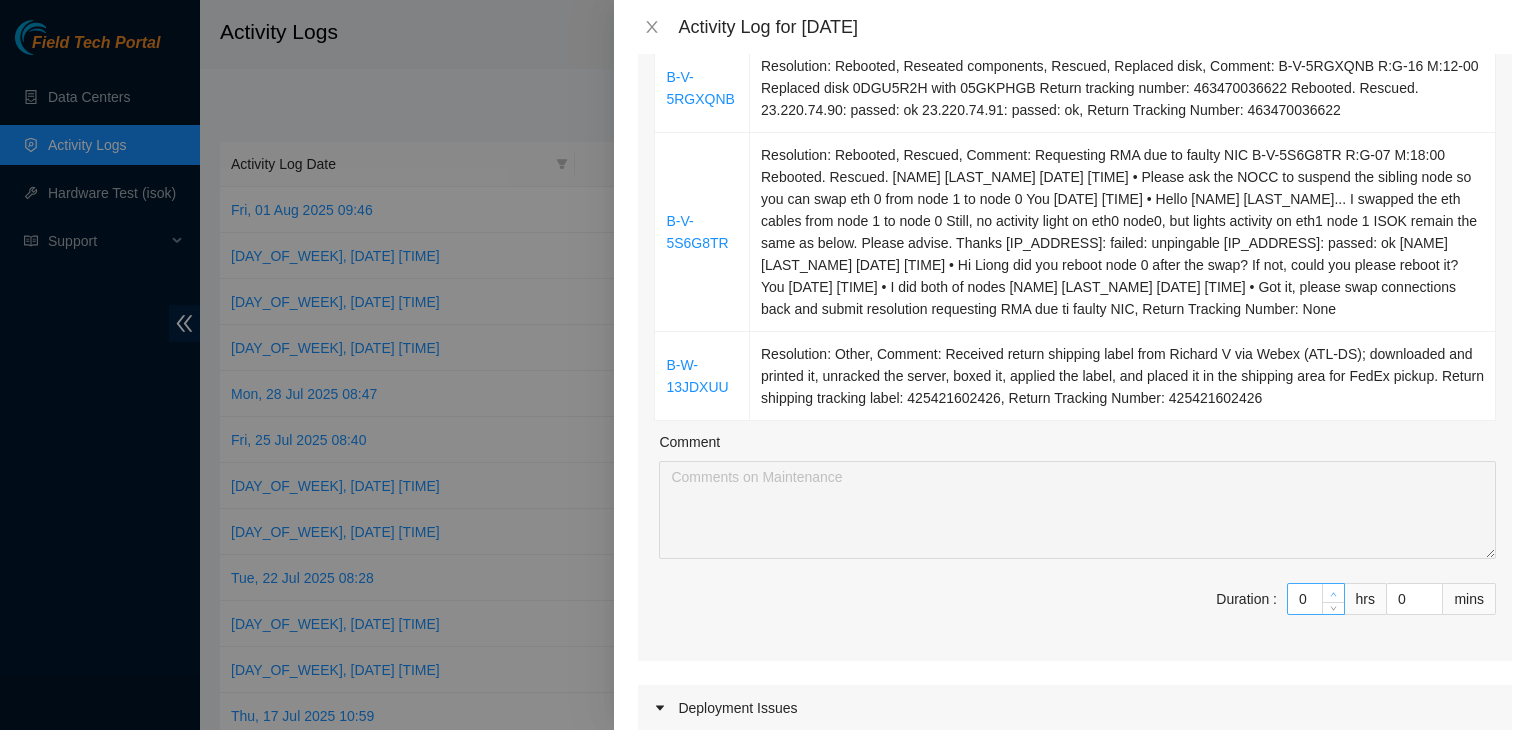 type on "1" 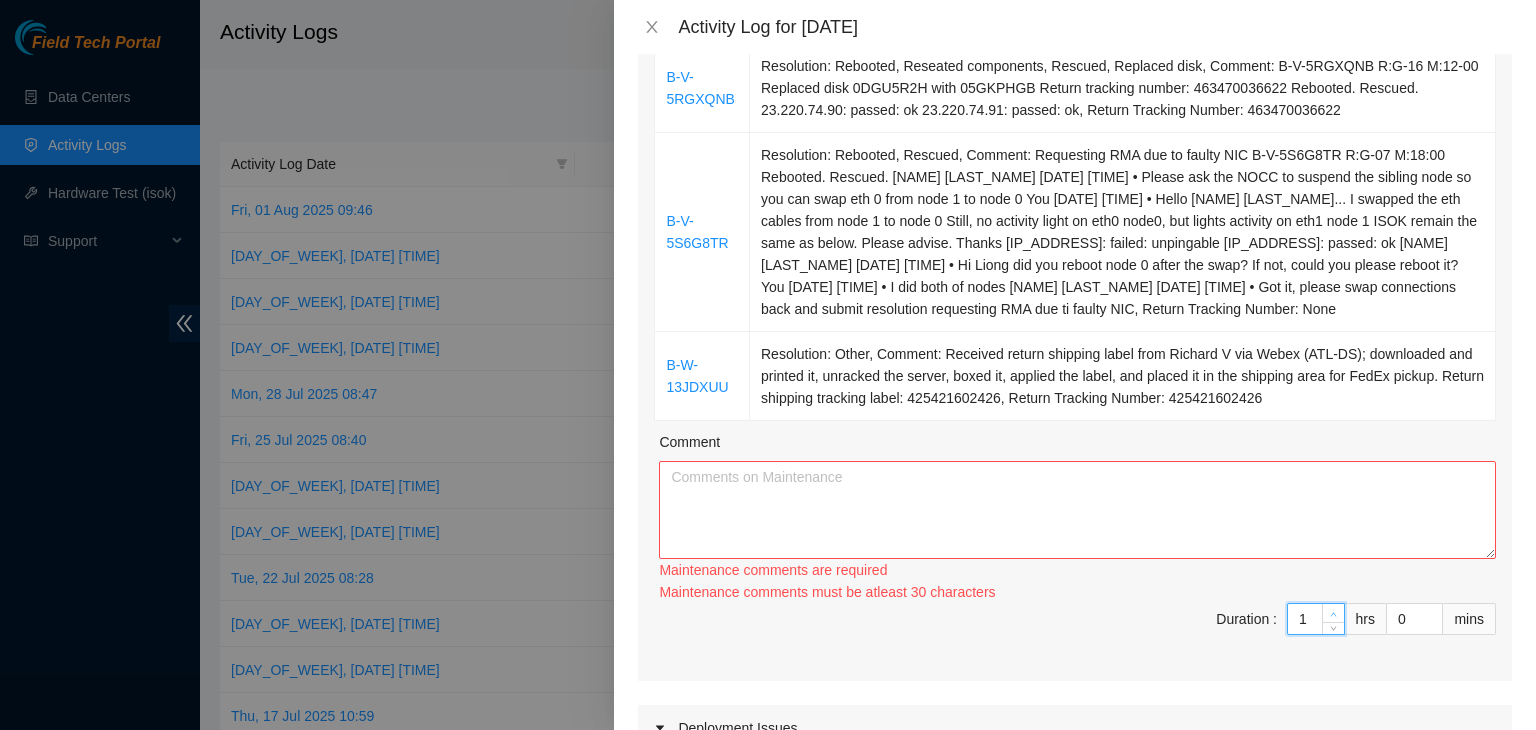click 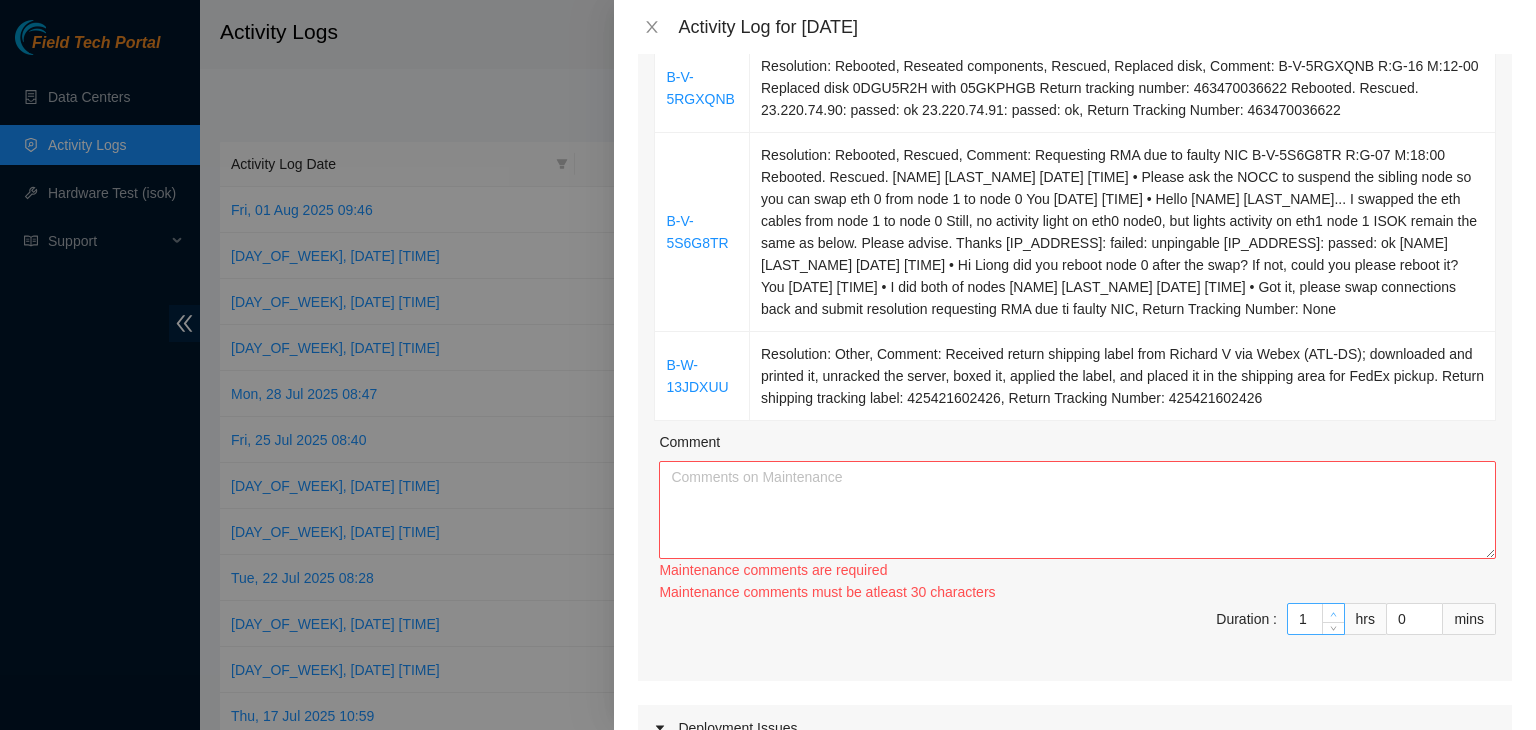 click on "Maintenance comments must be atleast 30 characters" at bounding box center (1077, 592) 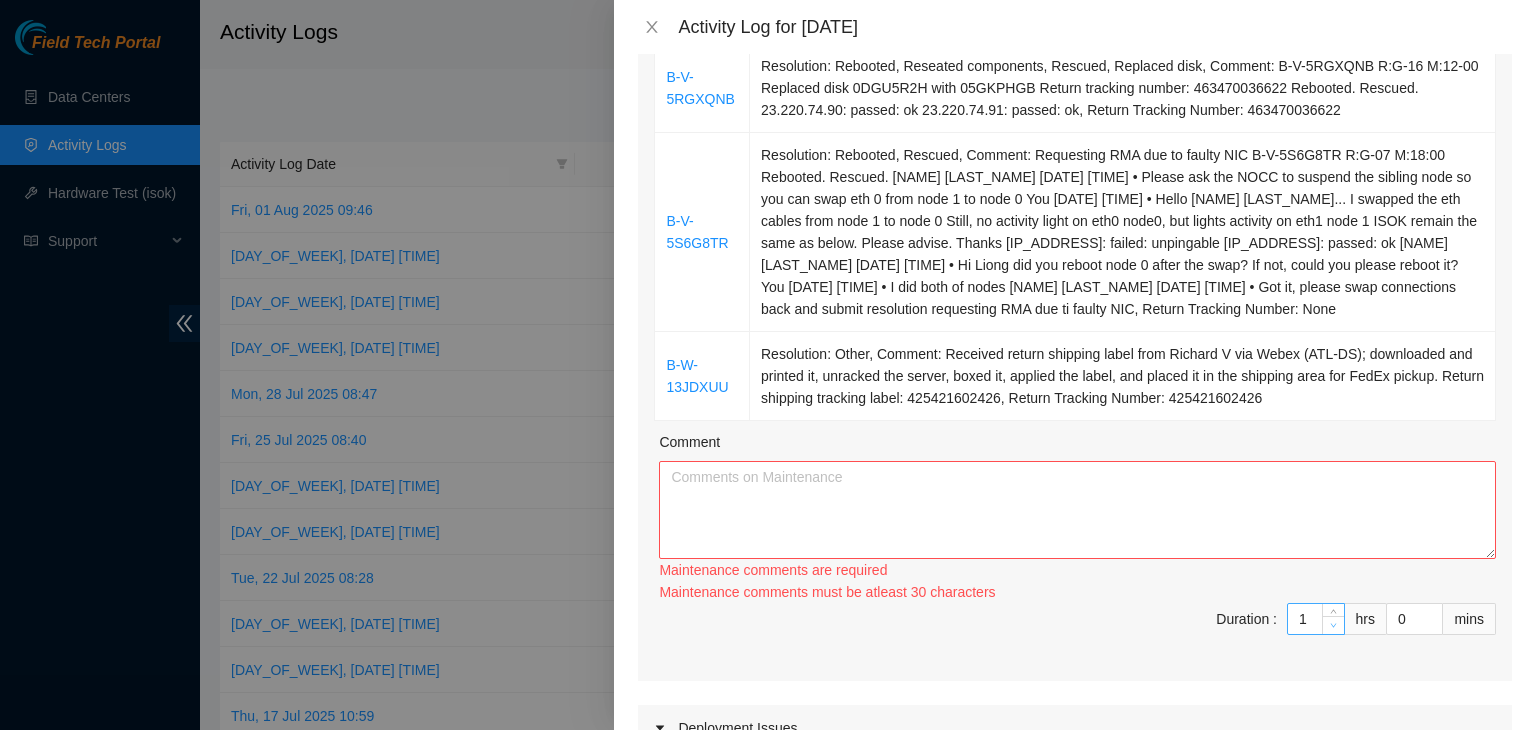 type on "0" 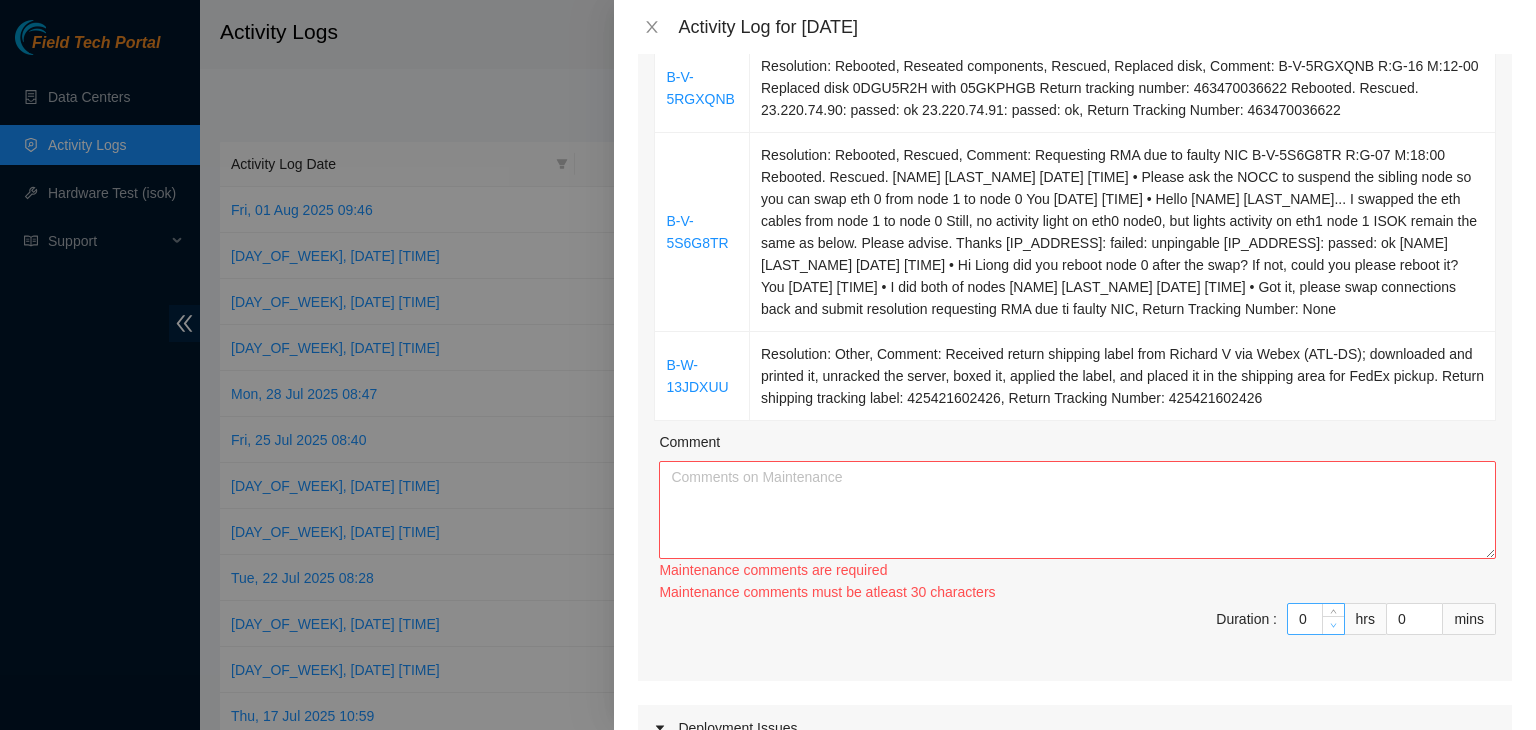 type on "0" 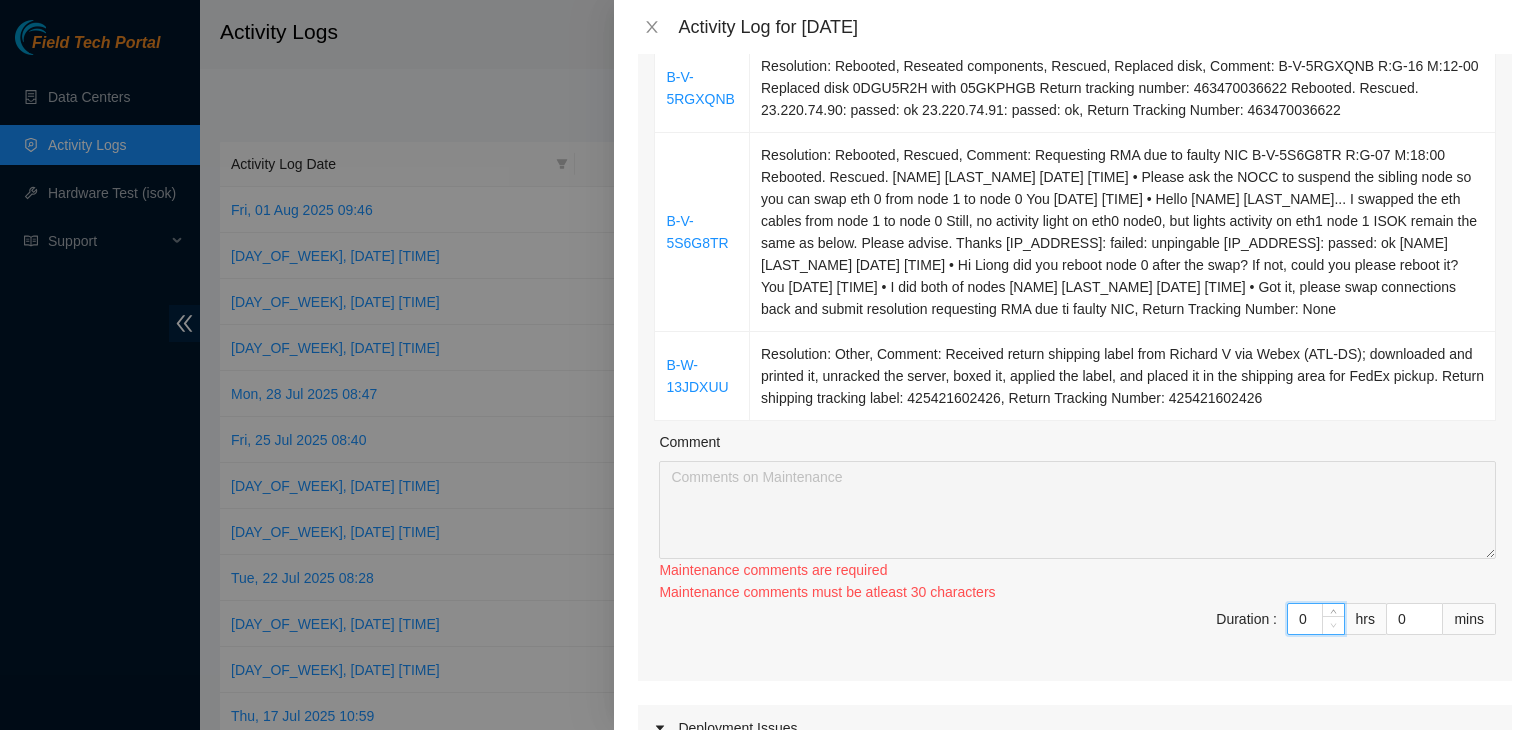 click at bounding box center (1333, 625) 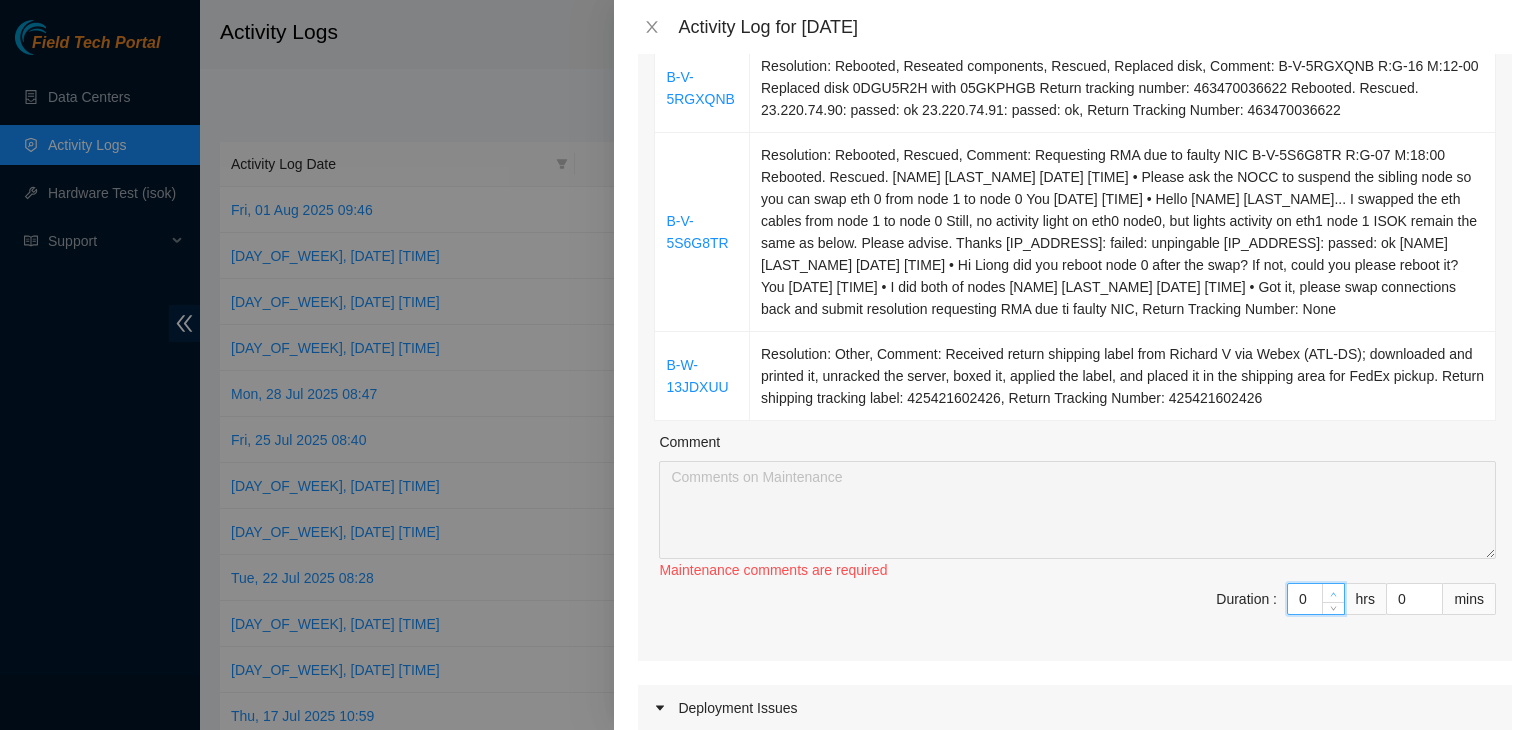 type on "1" 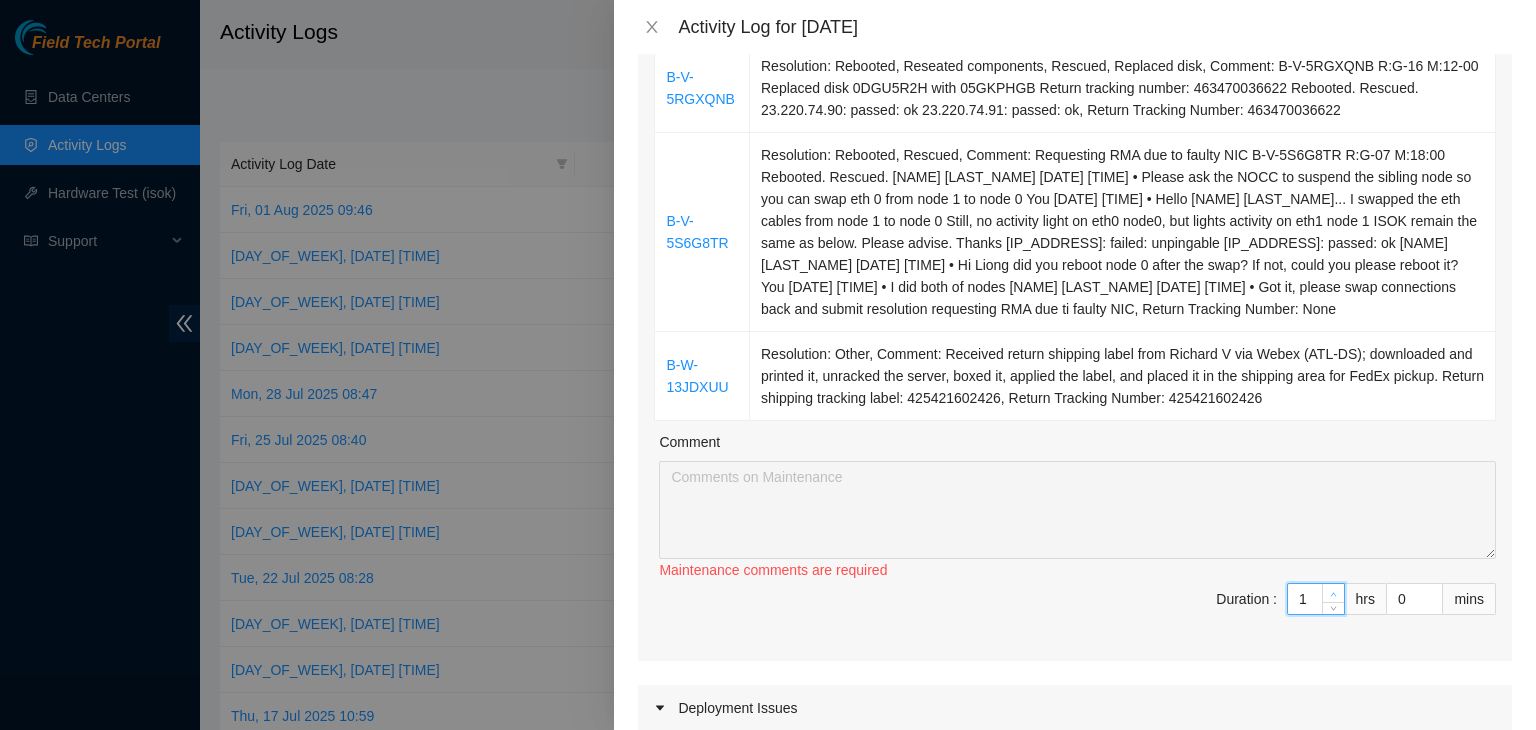 click 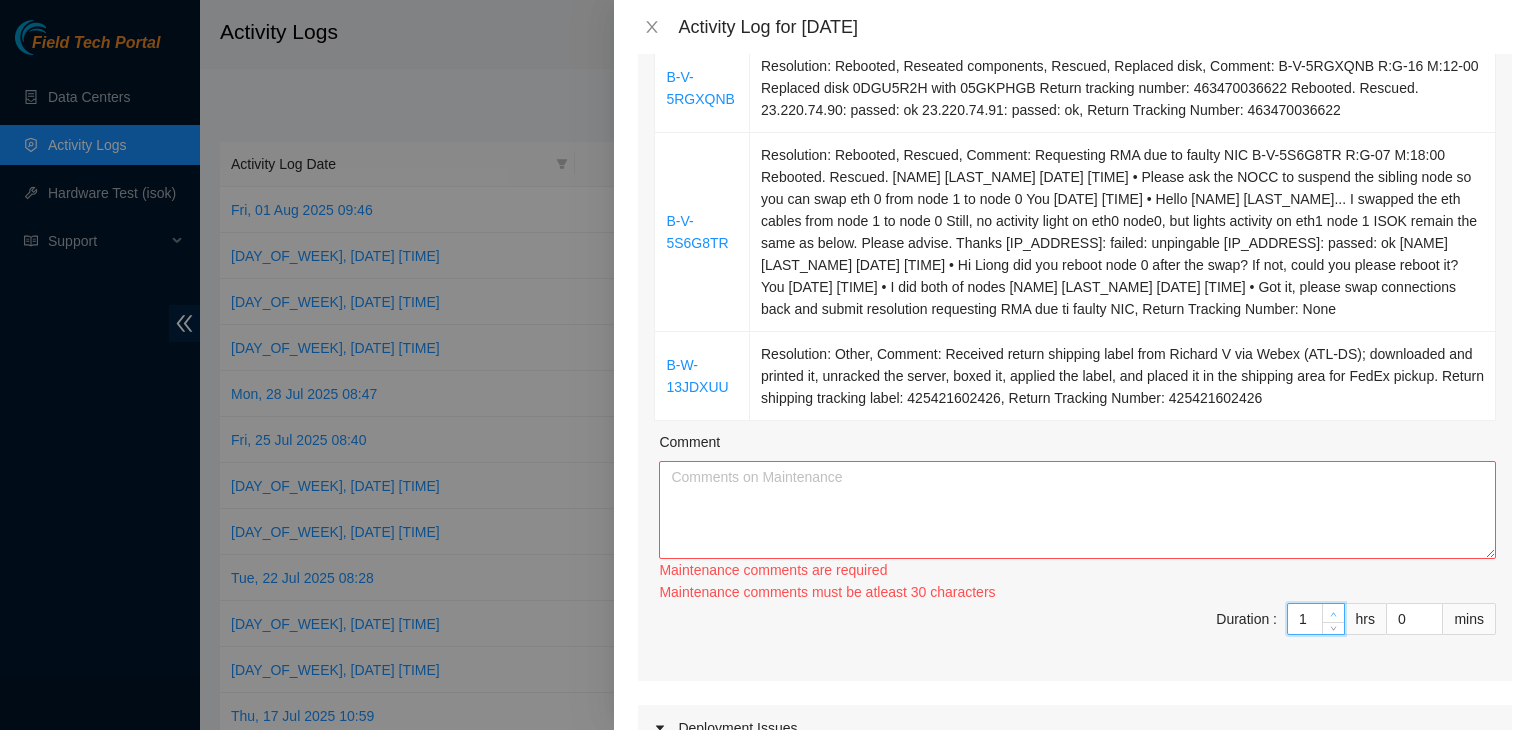 type on "2" 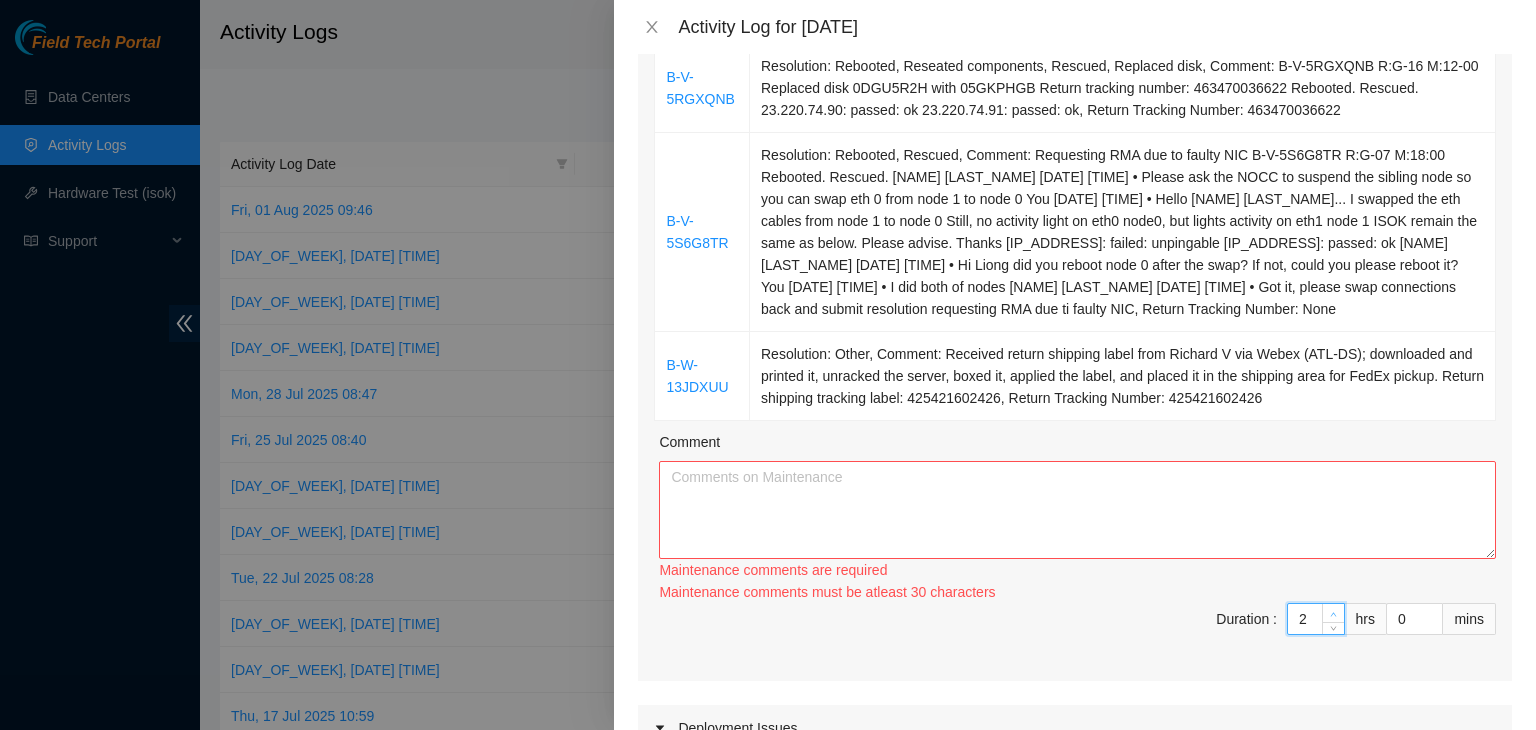 click 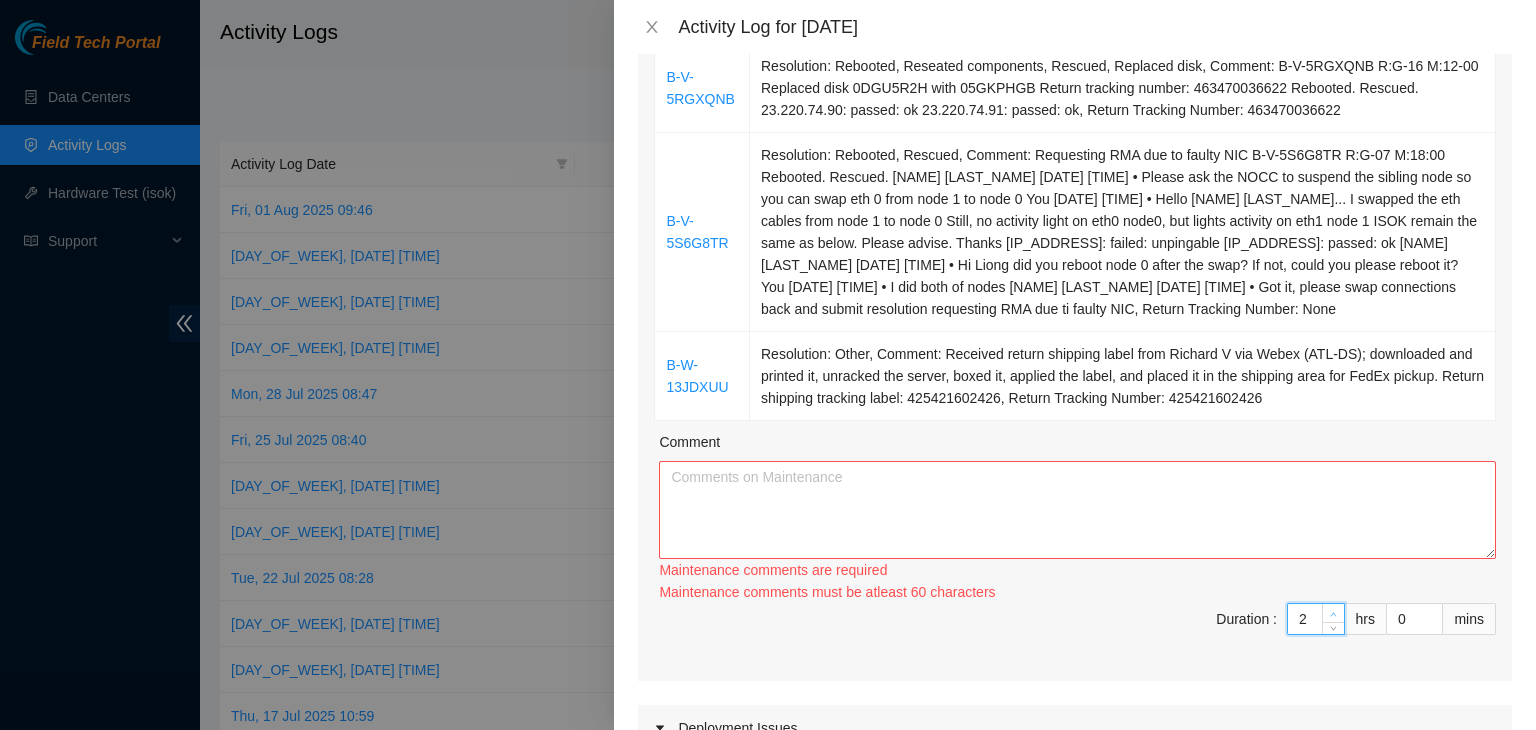 type on "3" 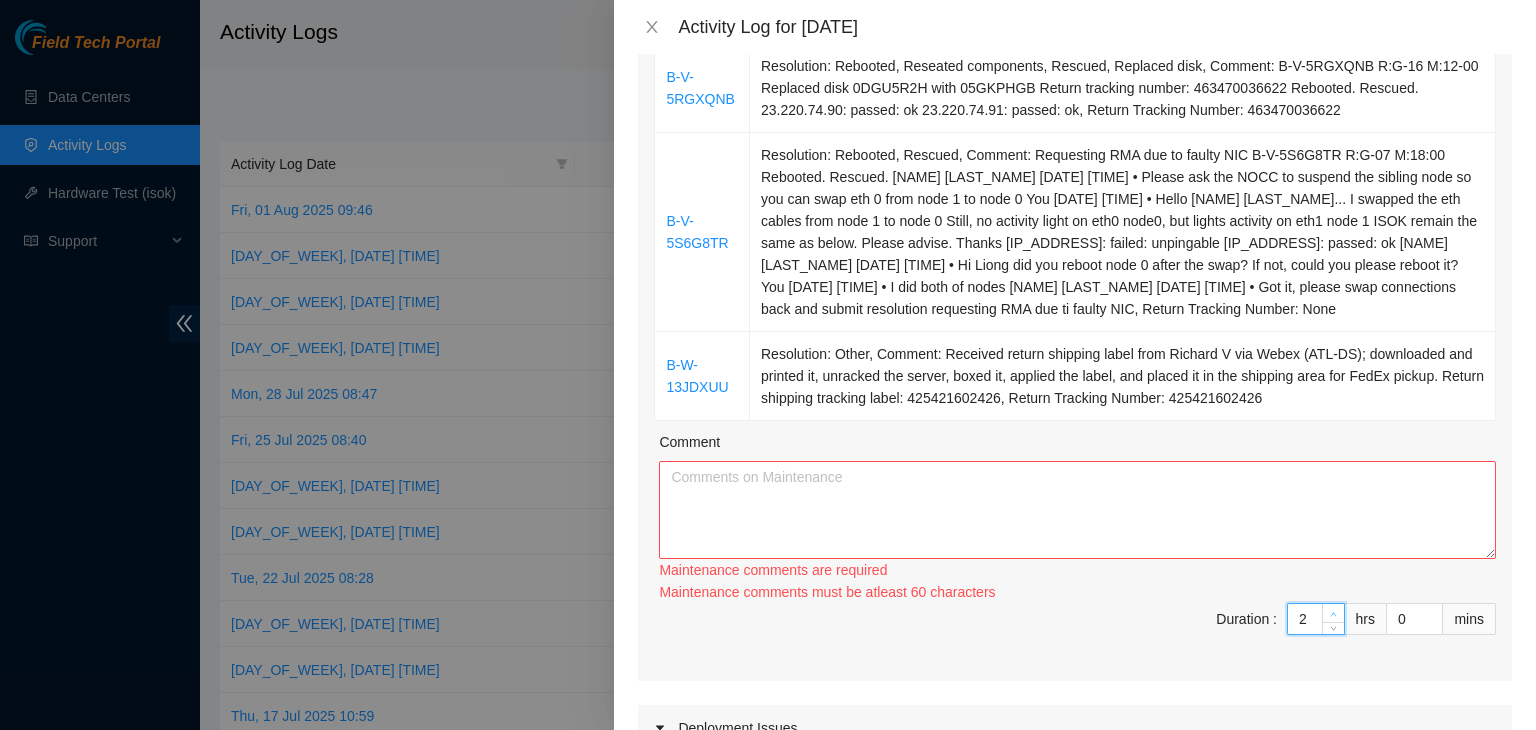 type on "3" 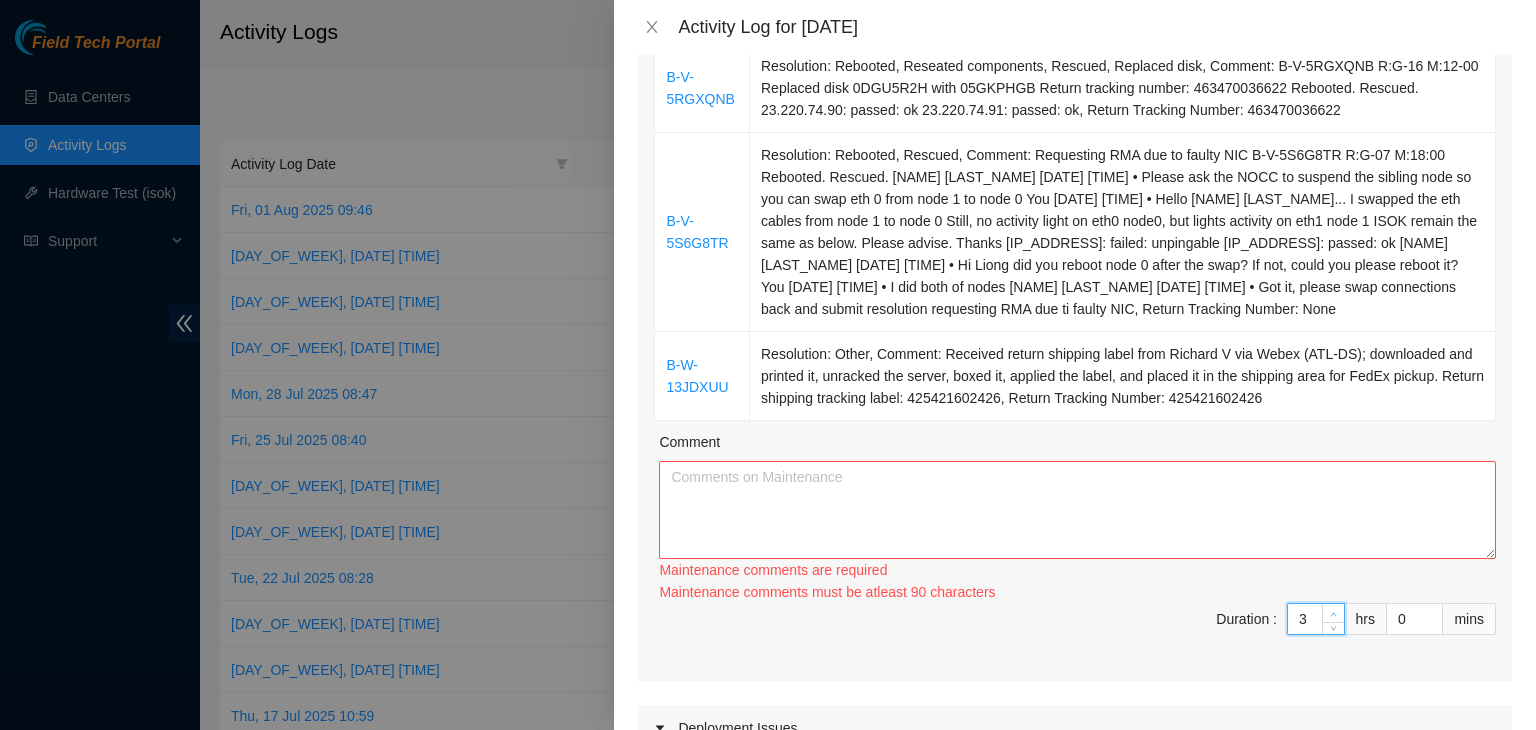 click 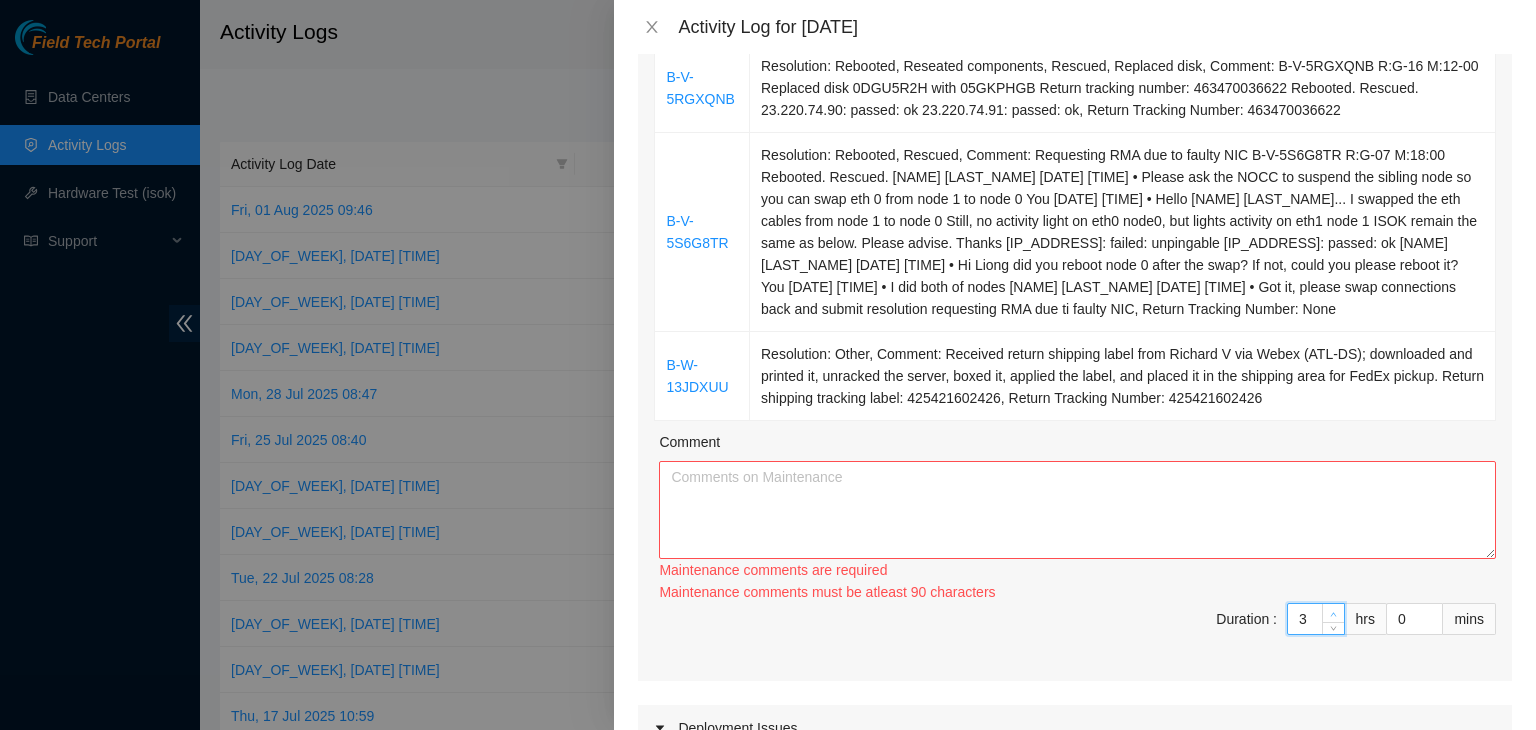 type on "4" 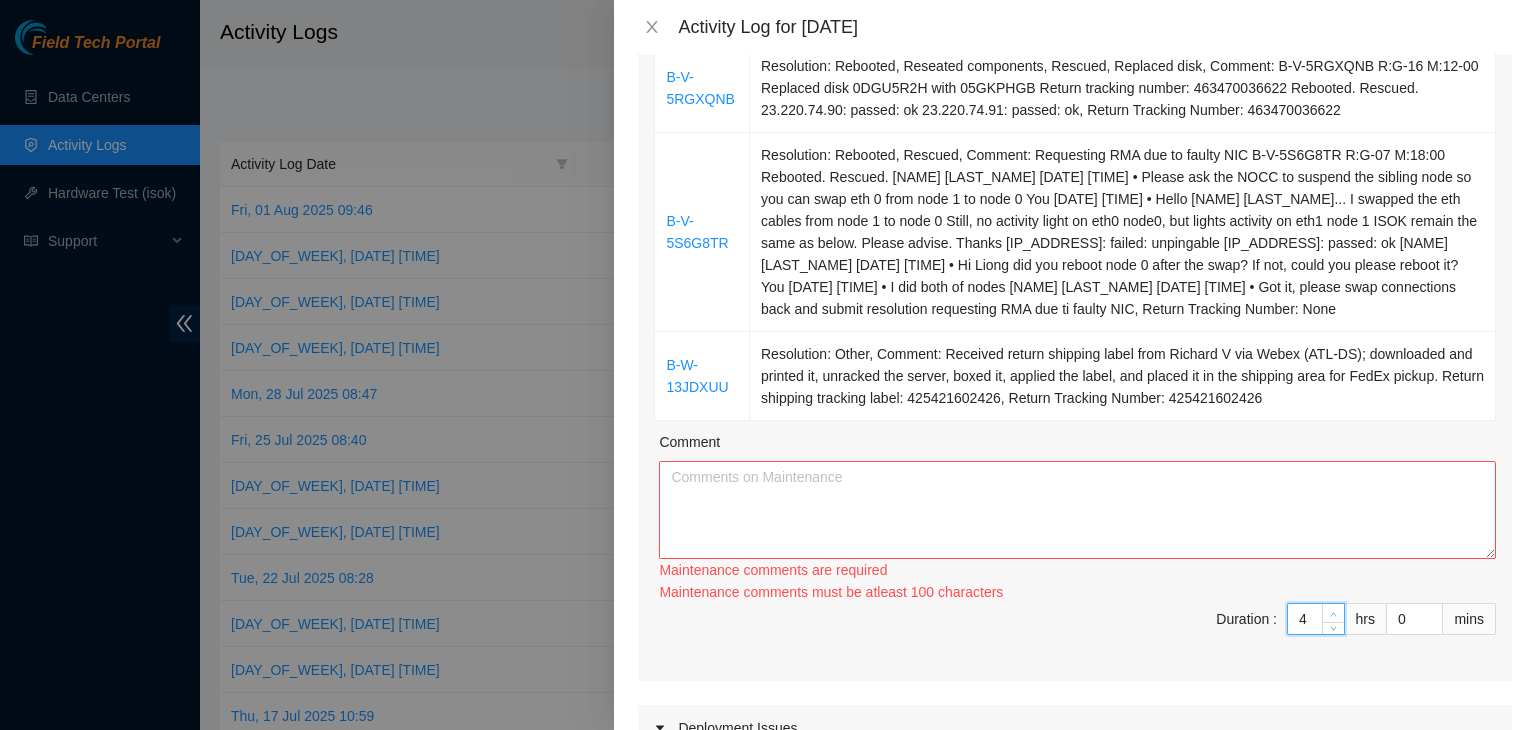 click 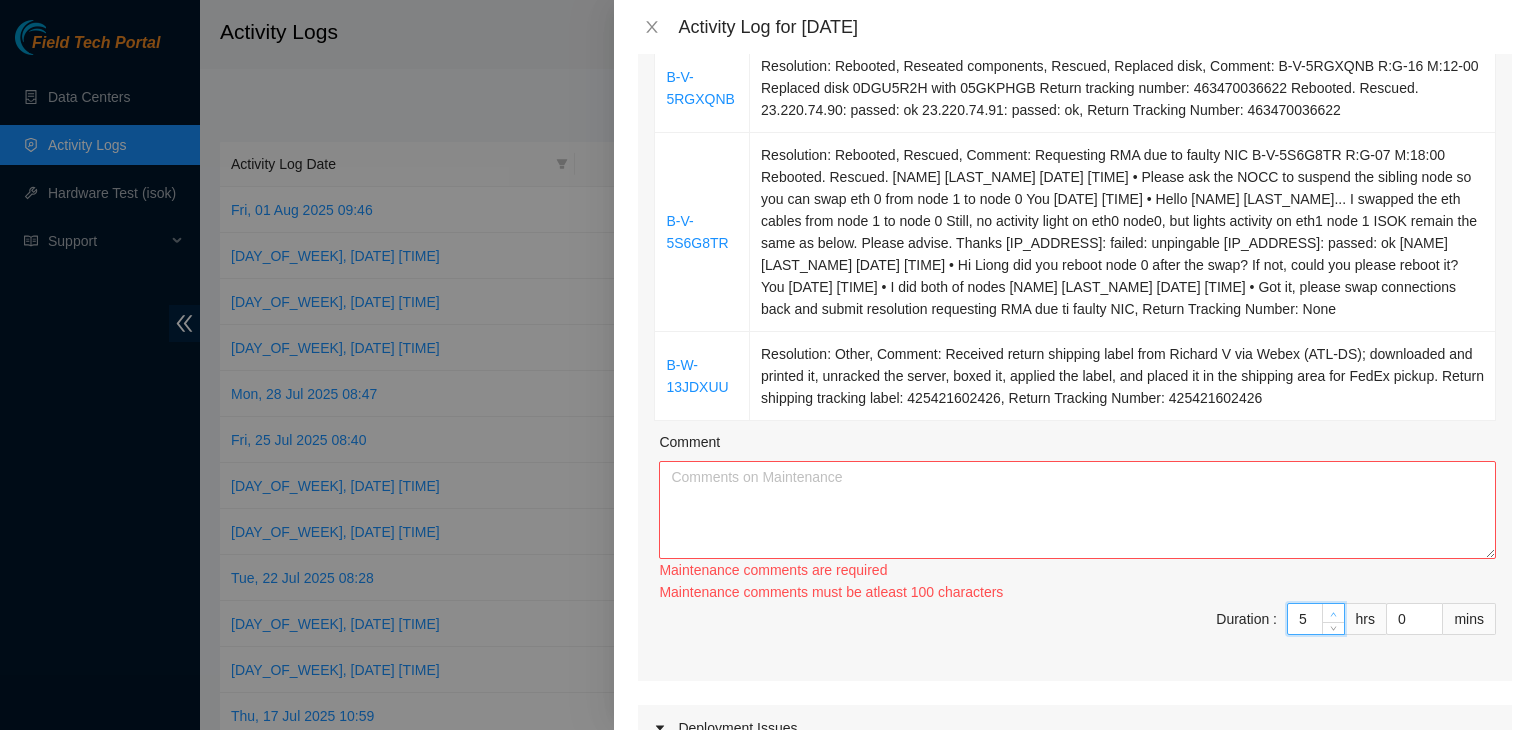 click 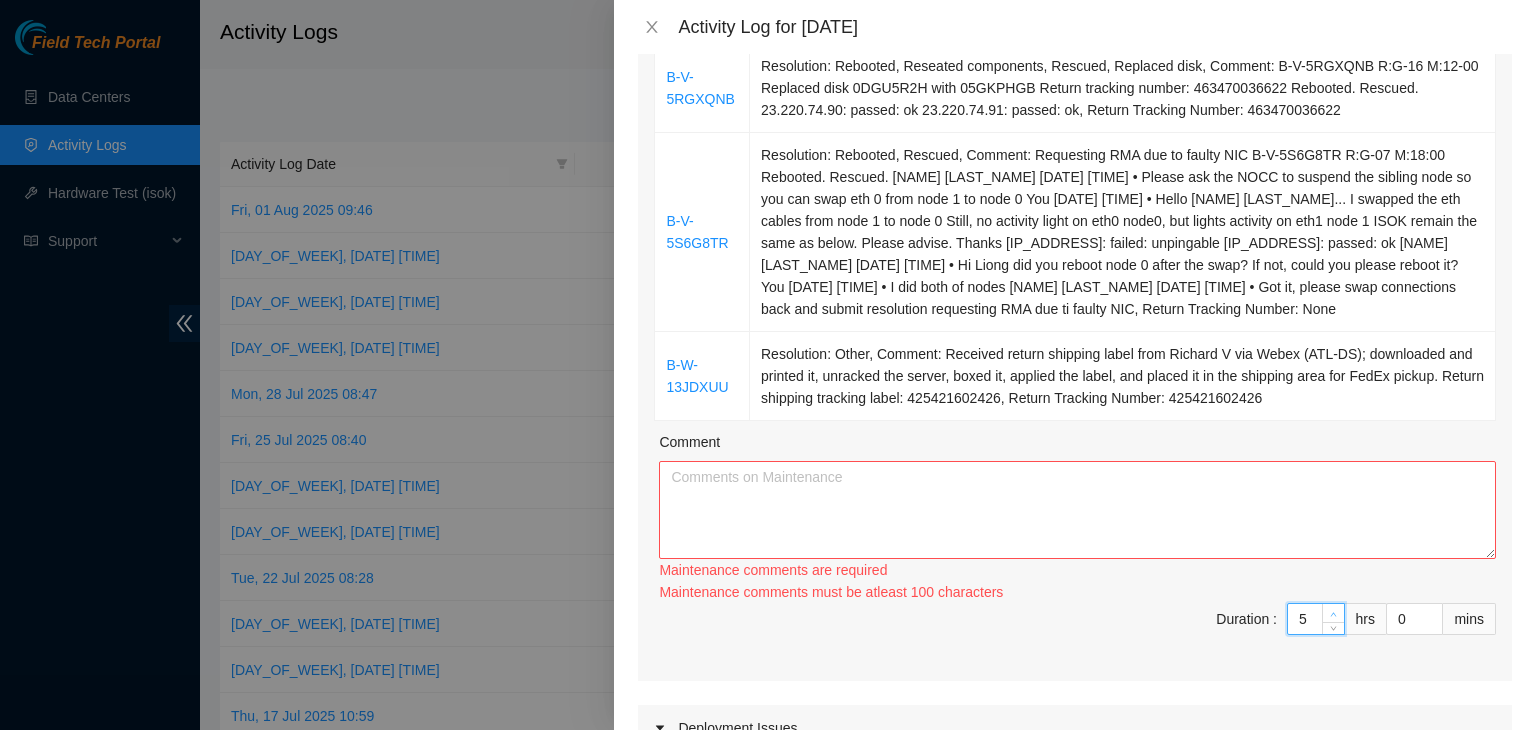 type on "6" 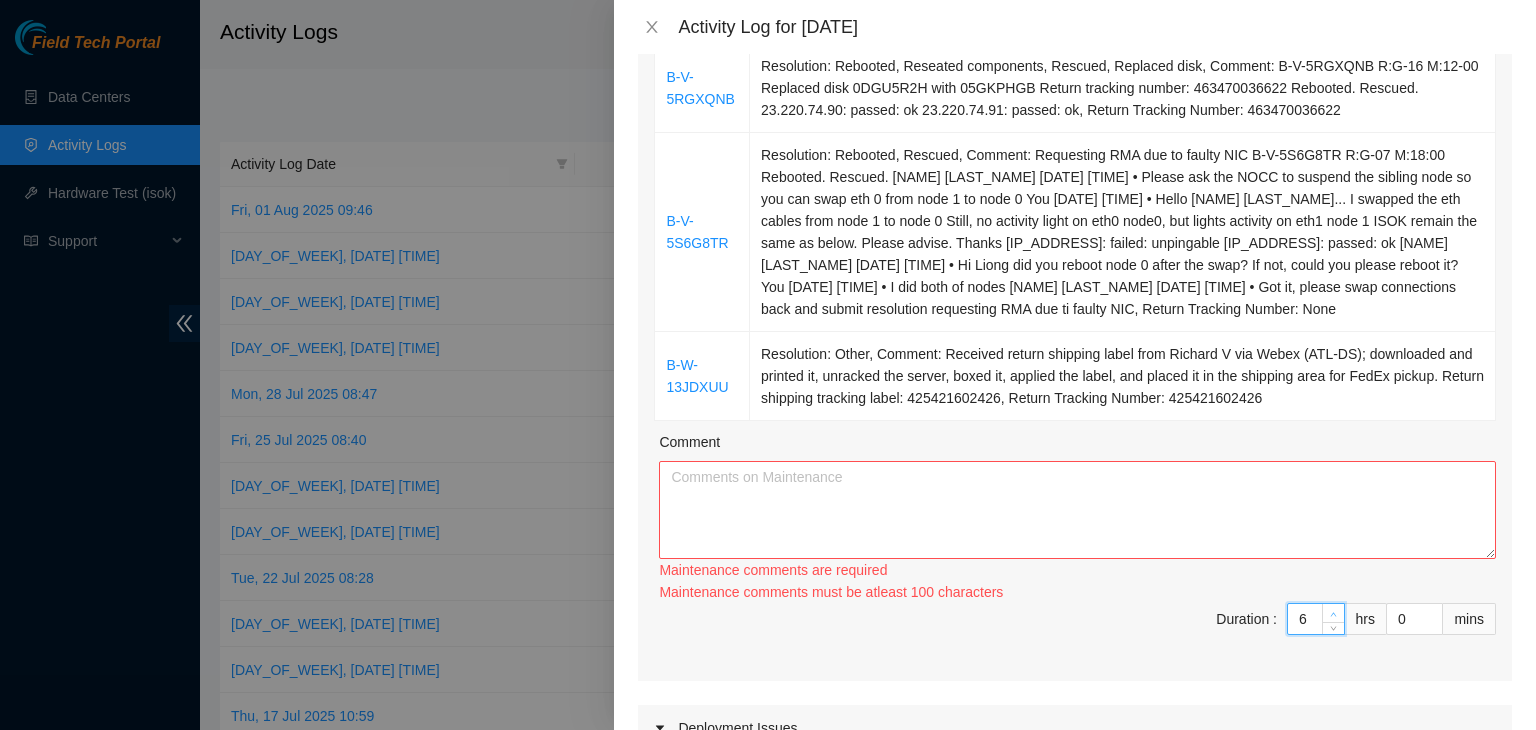 click 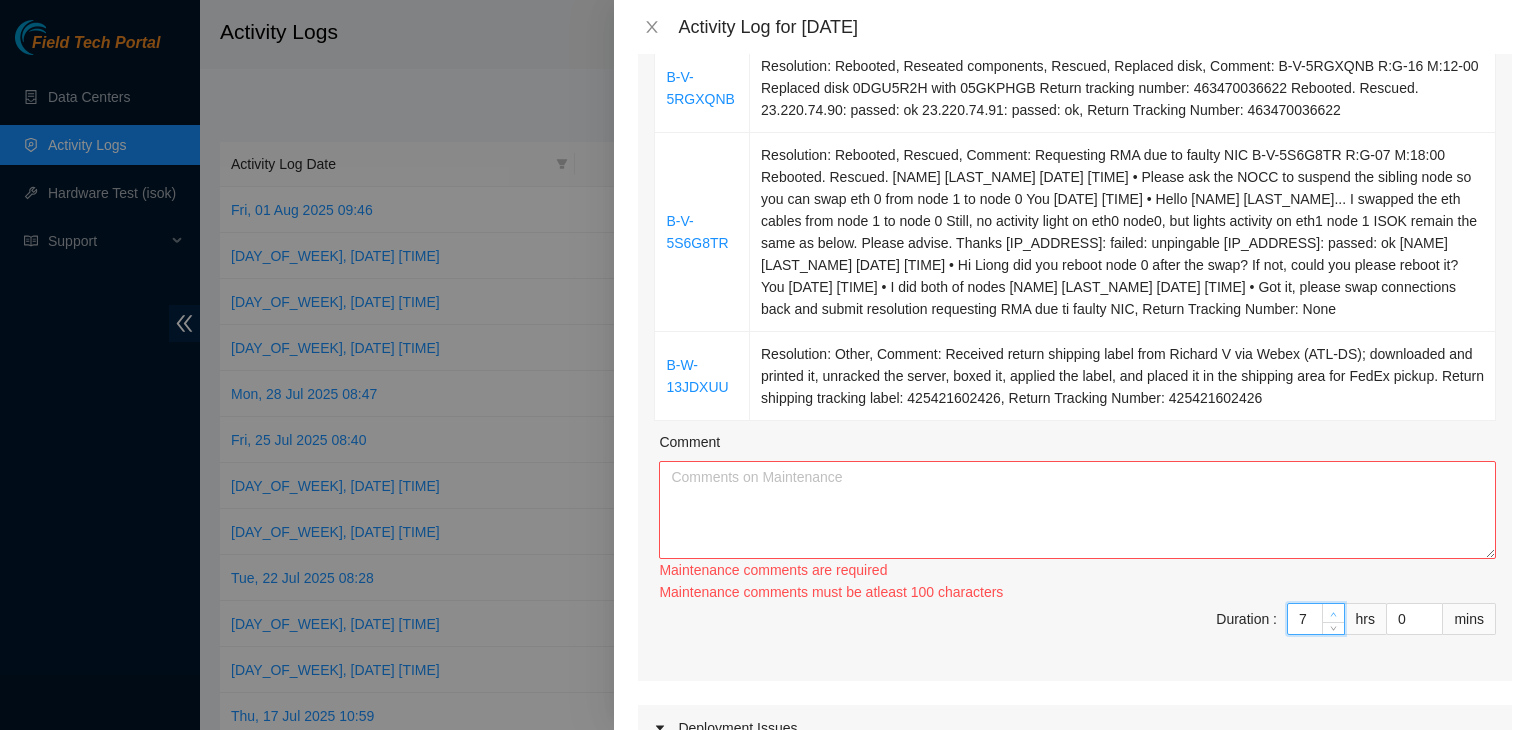 click 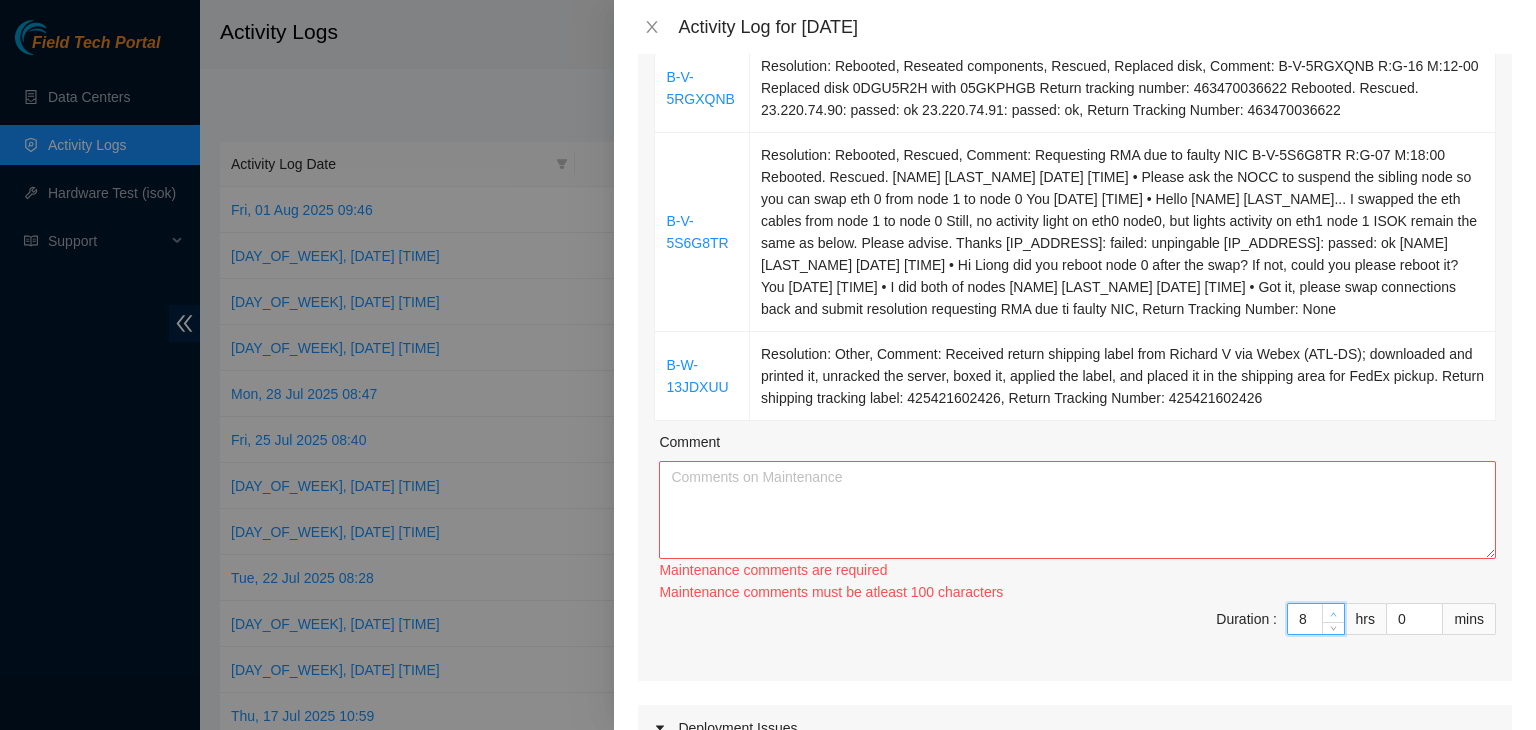 click 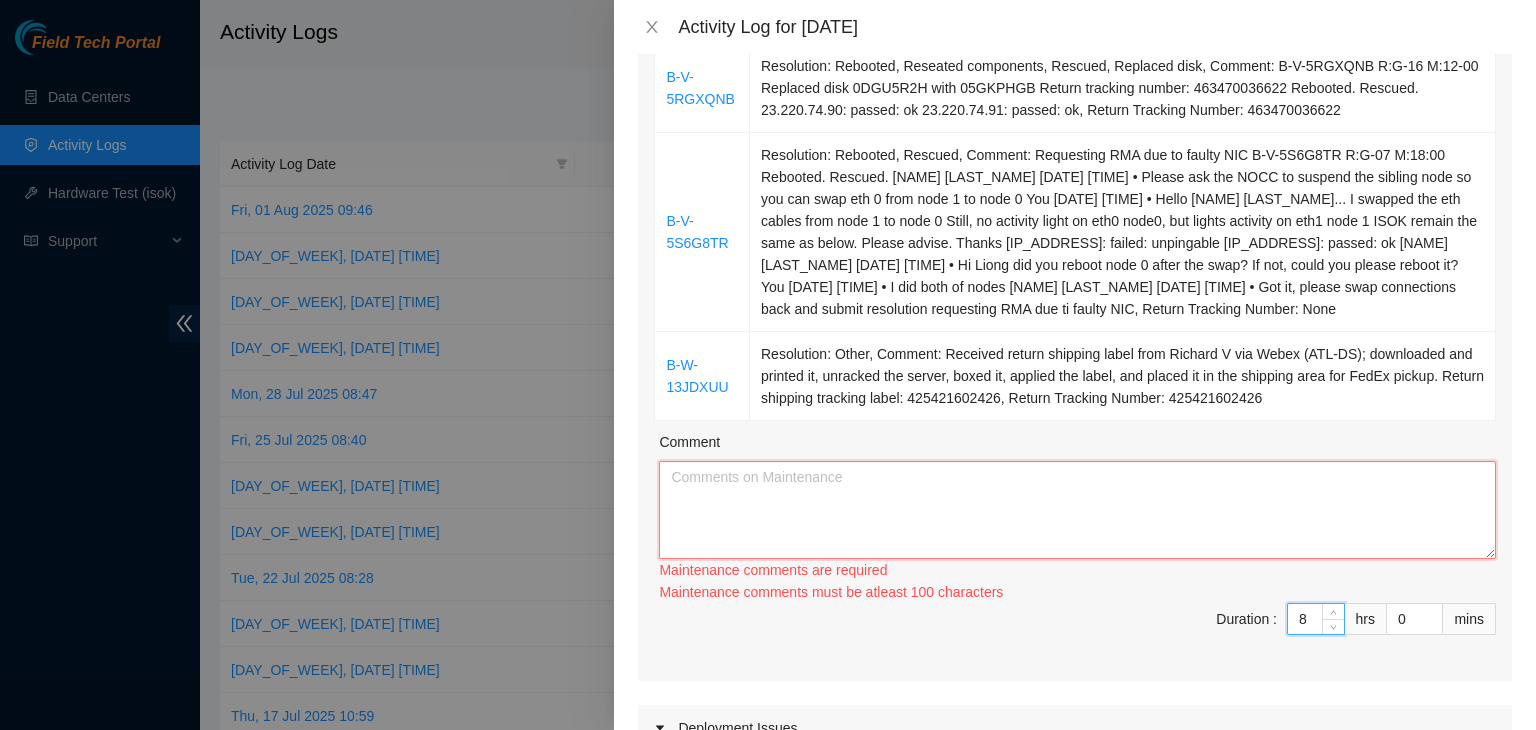 click on "Comment" at bounding box center [1077, 510] 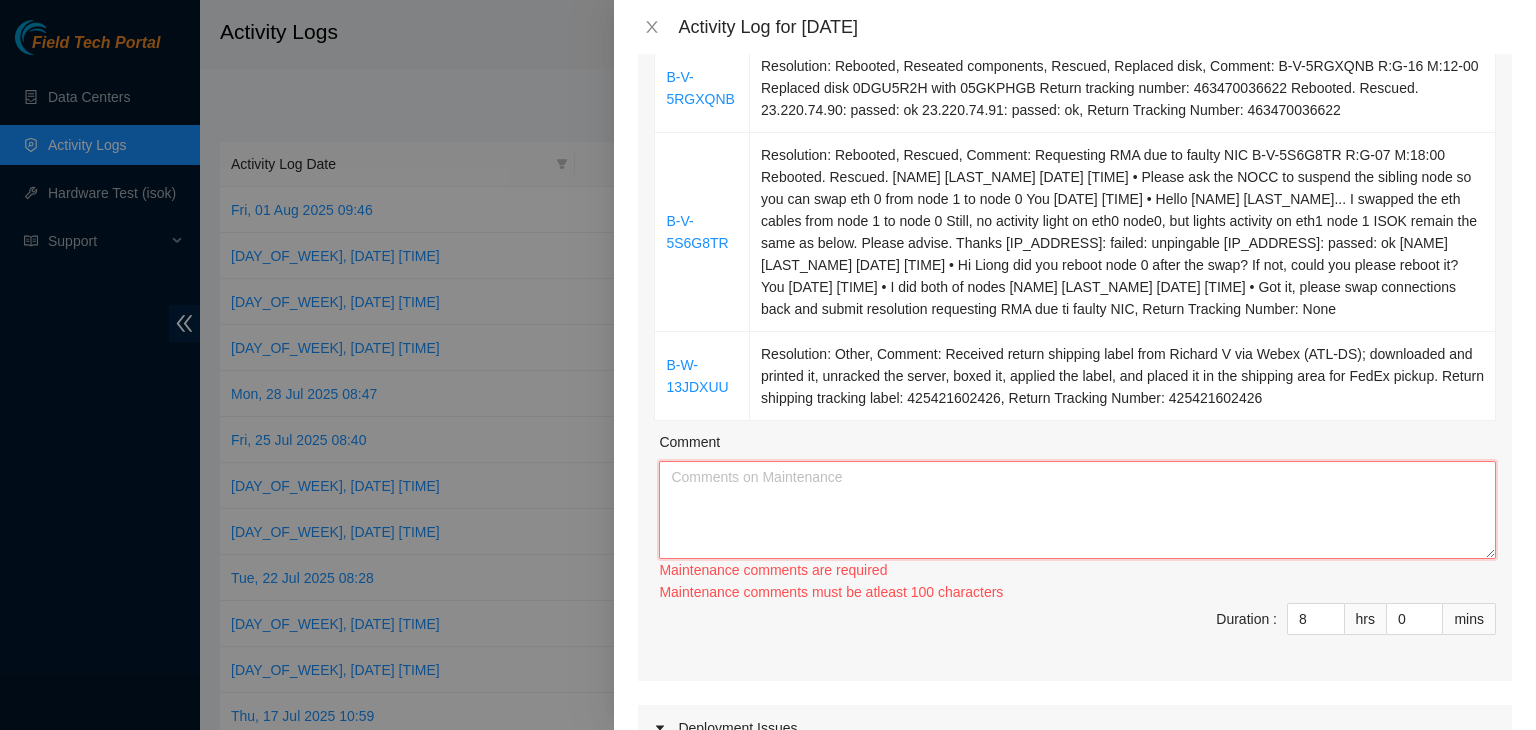 paste on "07/31/2025 – Reported to cage at 07:57 AM; resolved 3 support tickets, couple other tickets were not related to server maintenance; processed incoming and outgoing packages." 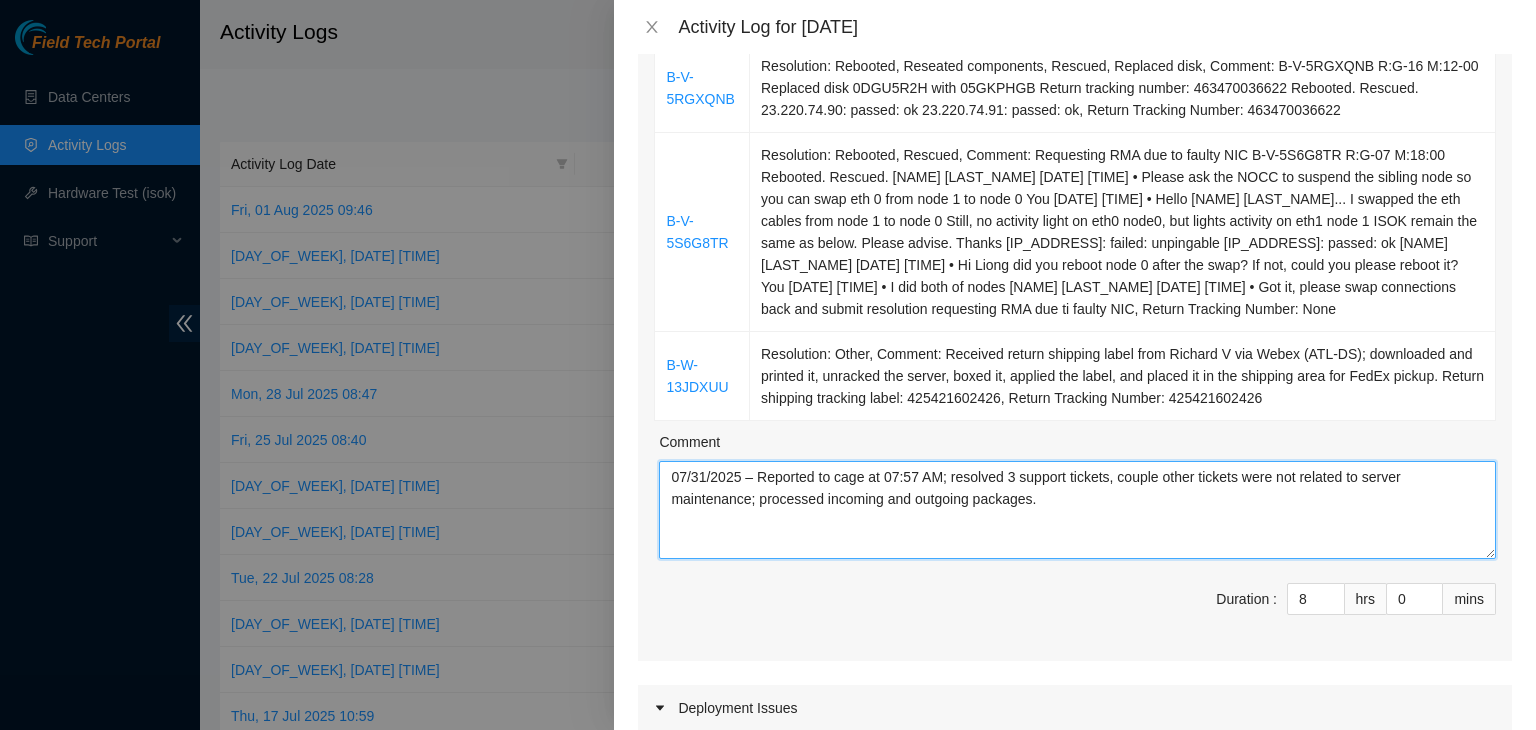 drag, startPoint x: 705, startPoint y: 453, endPoint x: 656, endPoint y: 465, distance: 50.447994 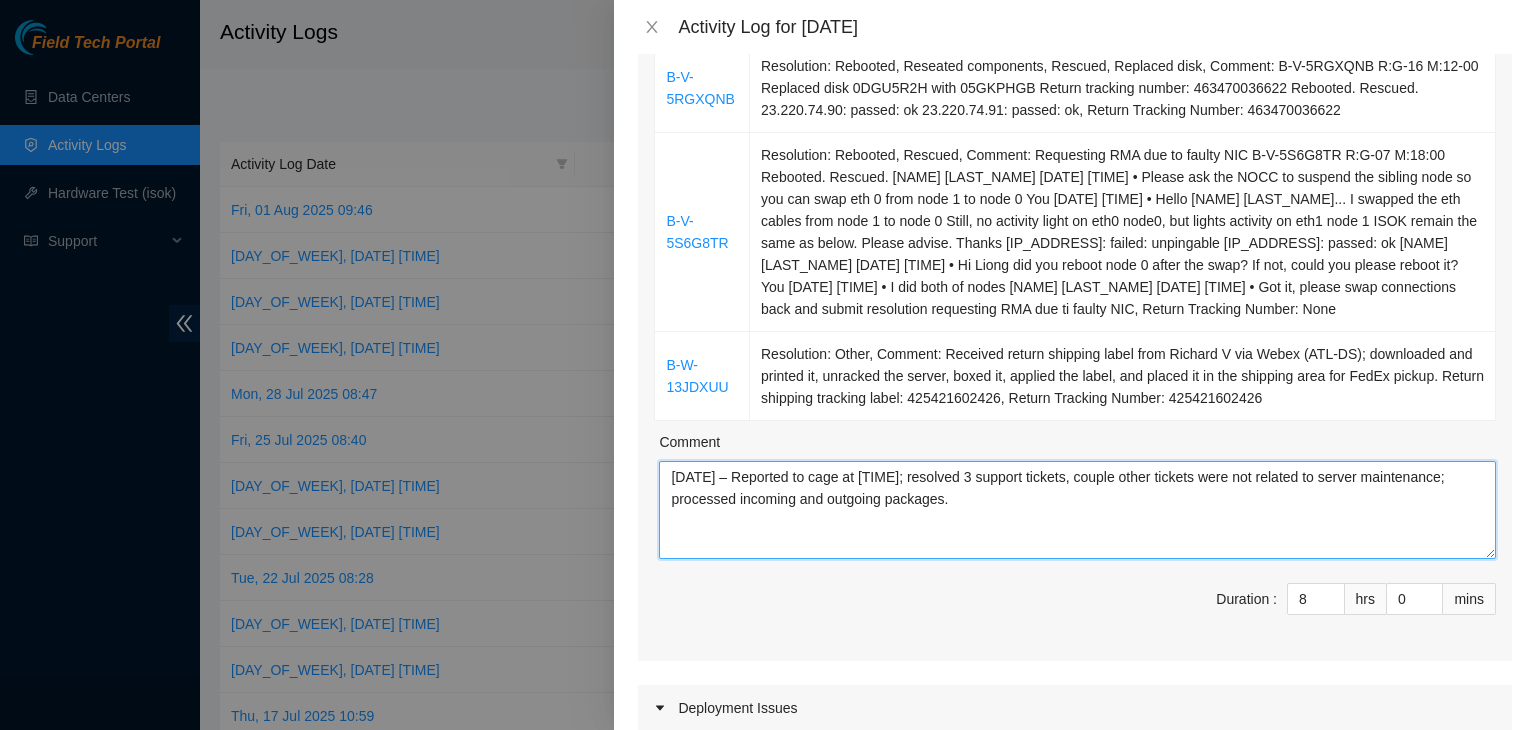 click on "[DATE] – Reported to cage at [TIME]; resolved 3 support tickets, couple other tickets were not related to server maintenance; processed incoming and outgoing packages." at bounding box center [1077, 510] 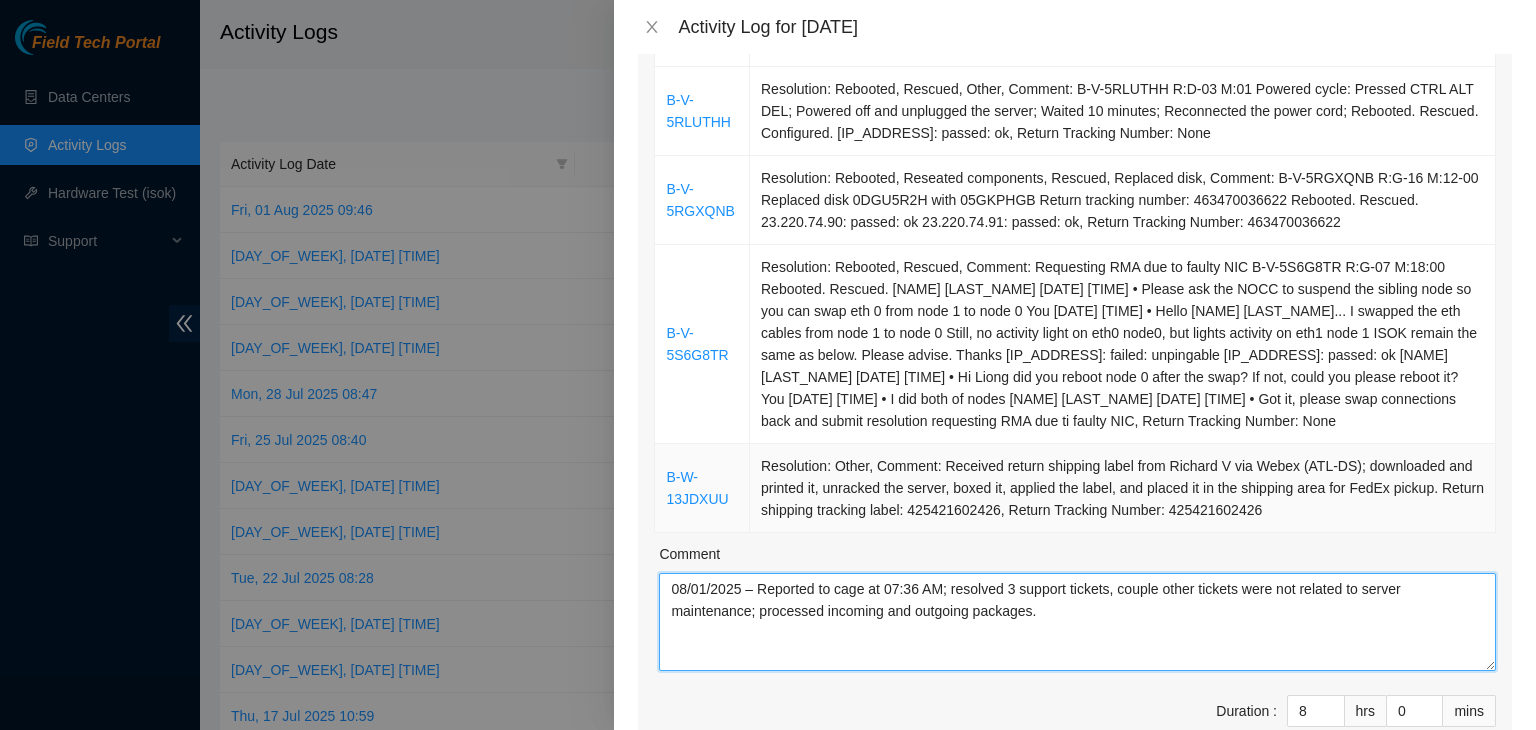 scroll, scrollTop: 400, scrollLeft: 0, axis: vertical 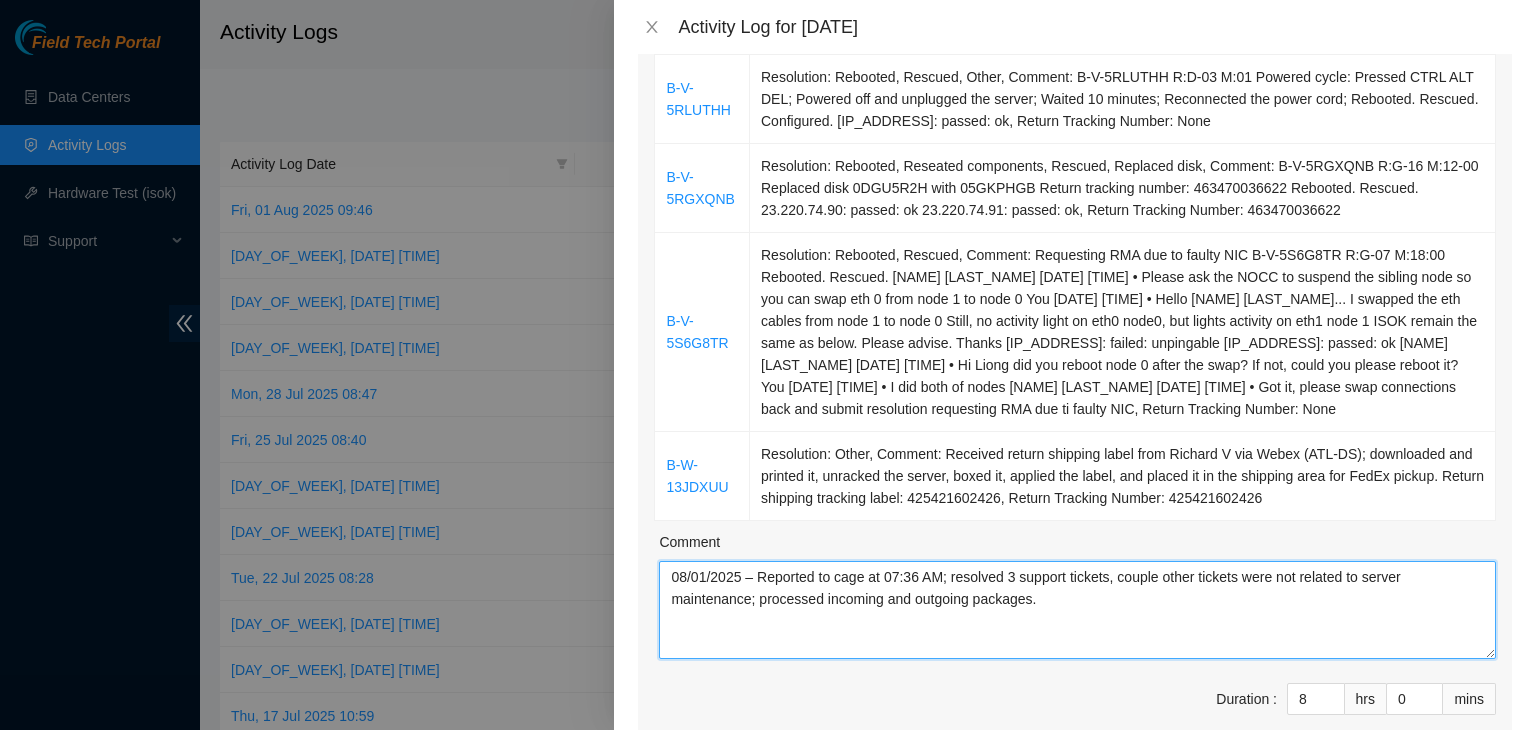 click on "08/01/2025 – Reported to cage at 07:36 AM; resolved 3 support tickets, couple other tickets were not related to server maintenance; processed incoming and outgoing packages." at bounding box center [1077, 610] 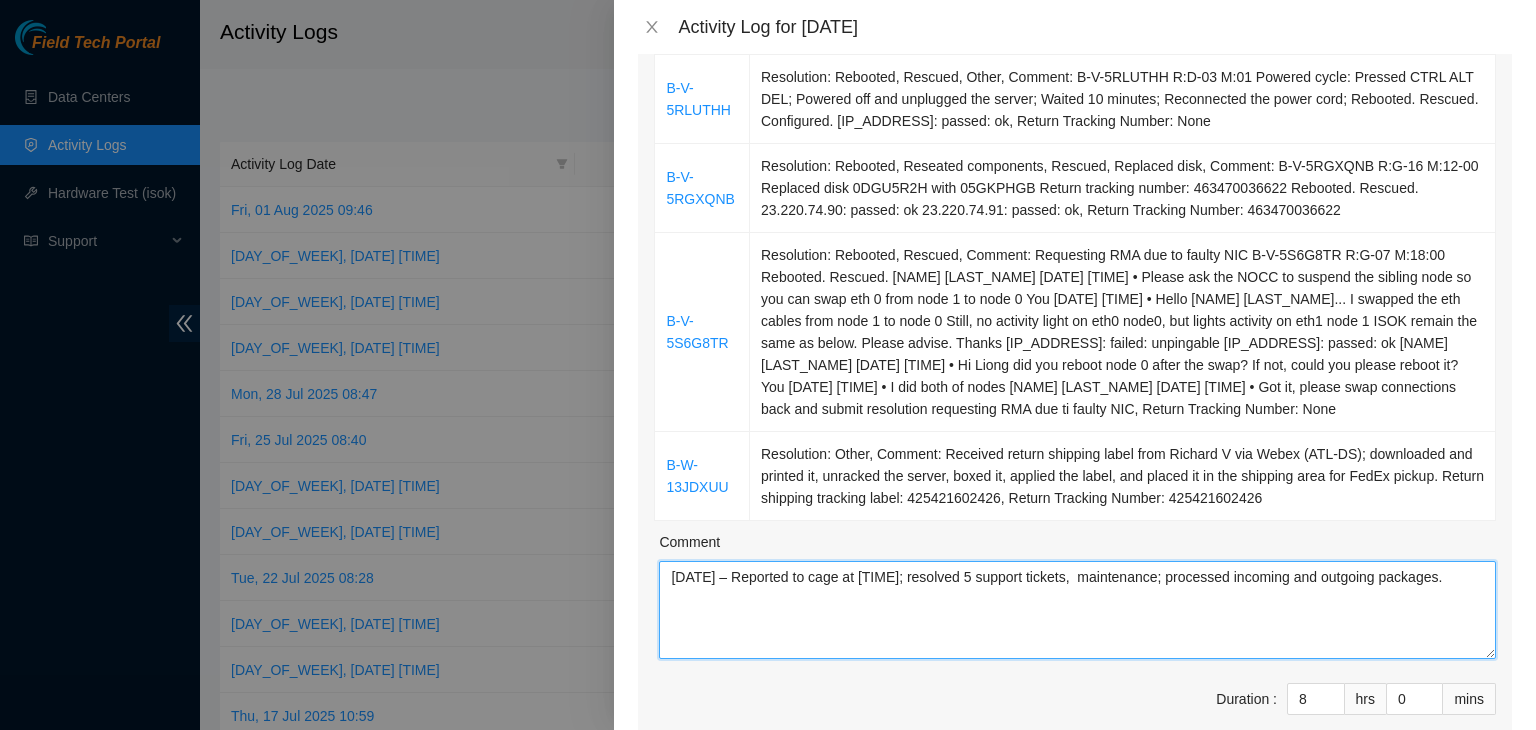 click on "[DATE] – Reported to cage at [TIME]; resolved 5 support tickets,  maintenance; processed incoming and outgoing packages." at bounding box center (1077, 610) 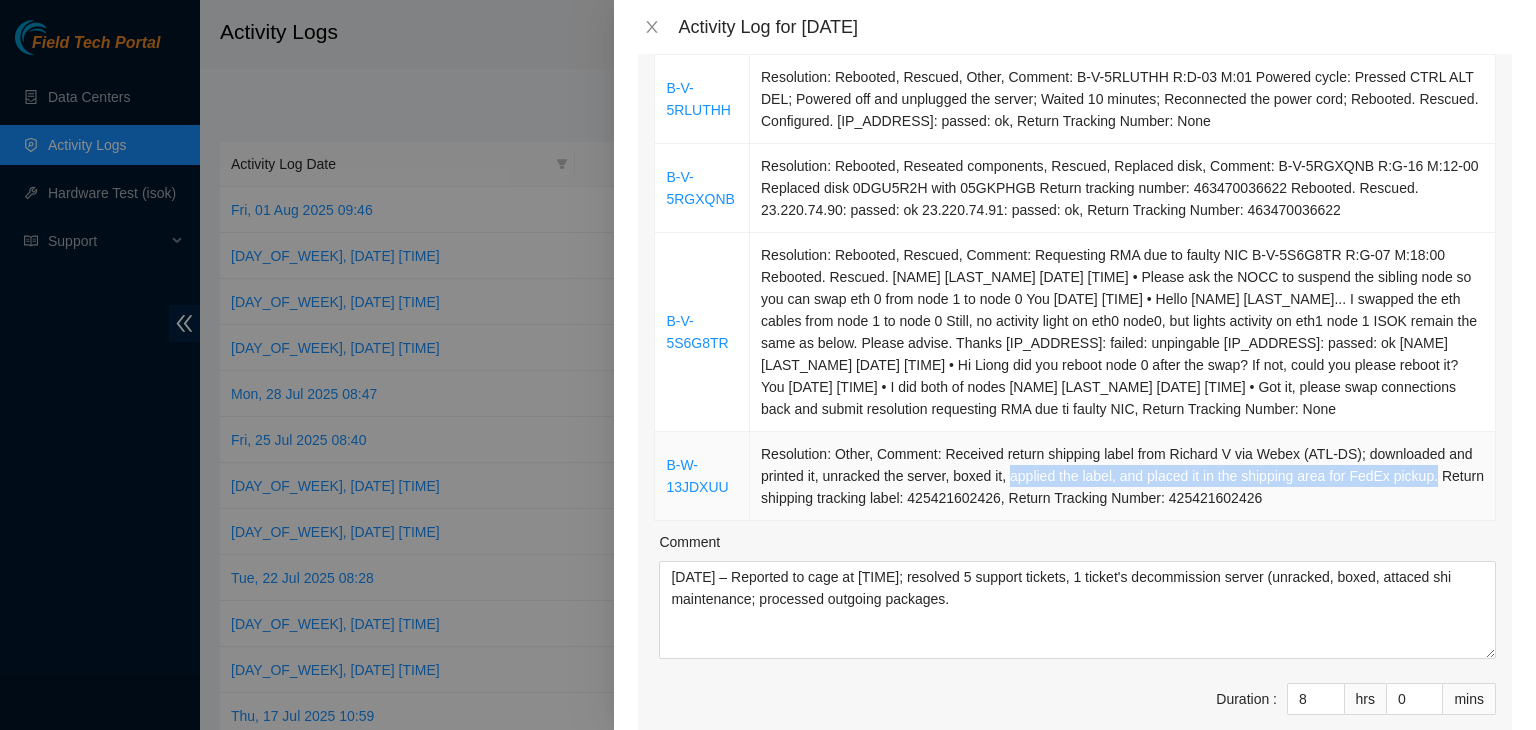 drag, startPoint x: 1003, startPoint y: 457, endPoint x: 1429, endPoint y: 449, distance: 426.0751 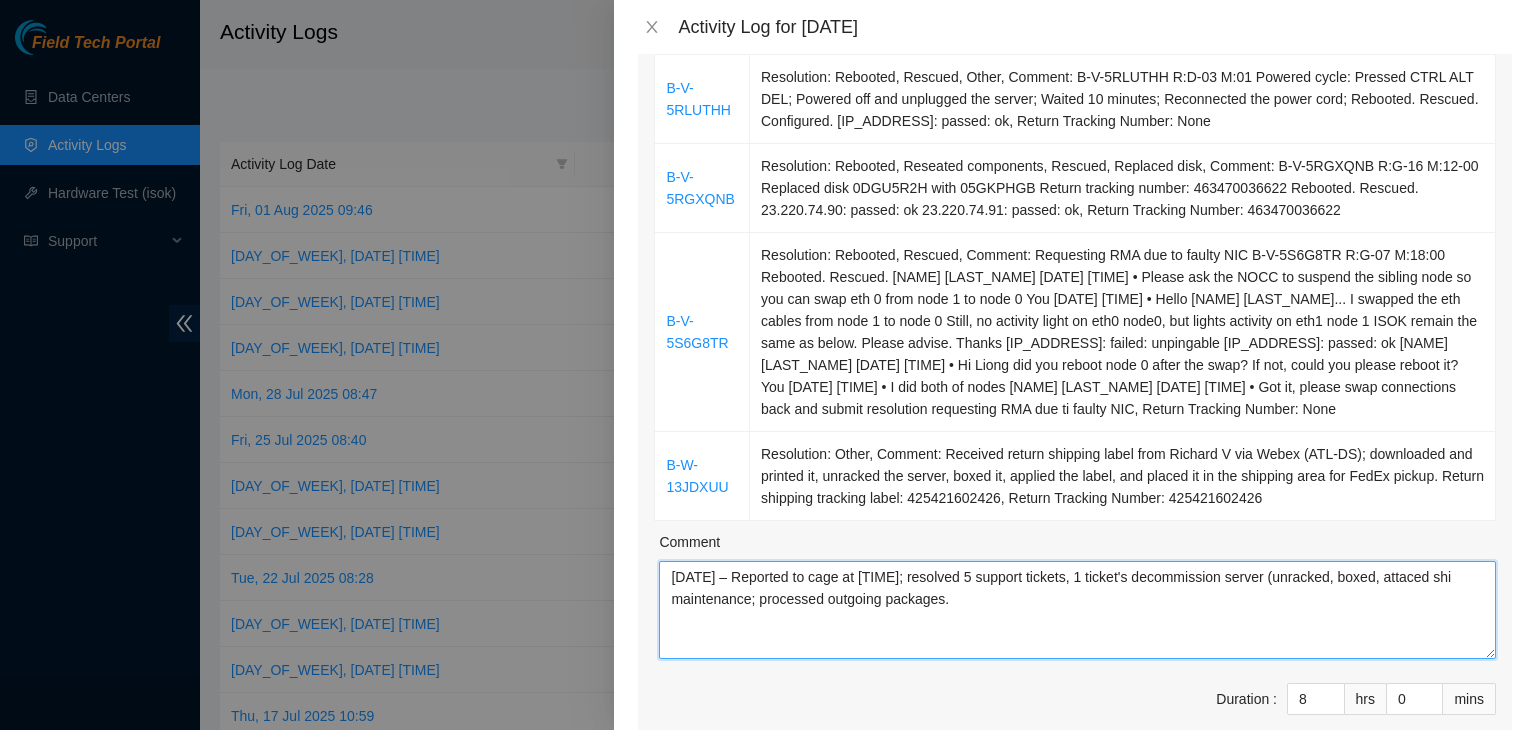 click on "[DATE] – Reported to cage at [TIME]; resolved 5 support tickets, 1 ticket's decommission server (unracked, boxed, attaced shi maintenance; processed outgoing packages." at bounding box center (1077, 610) 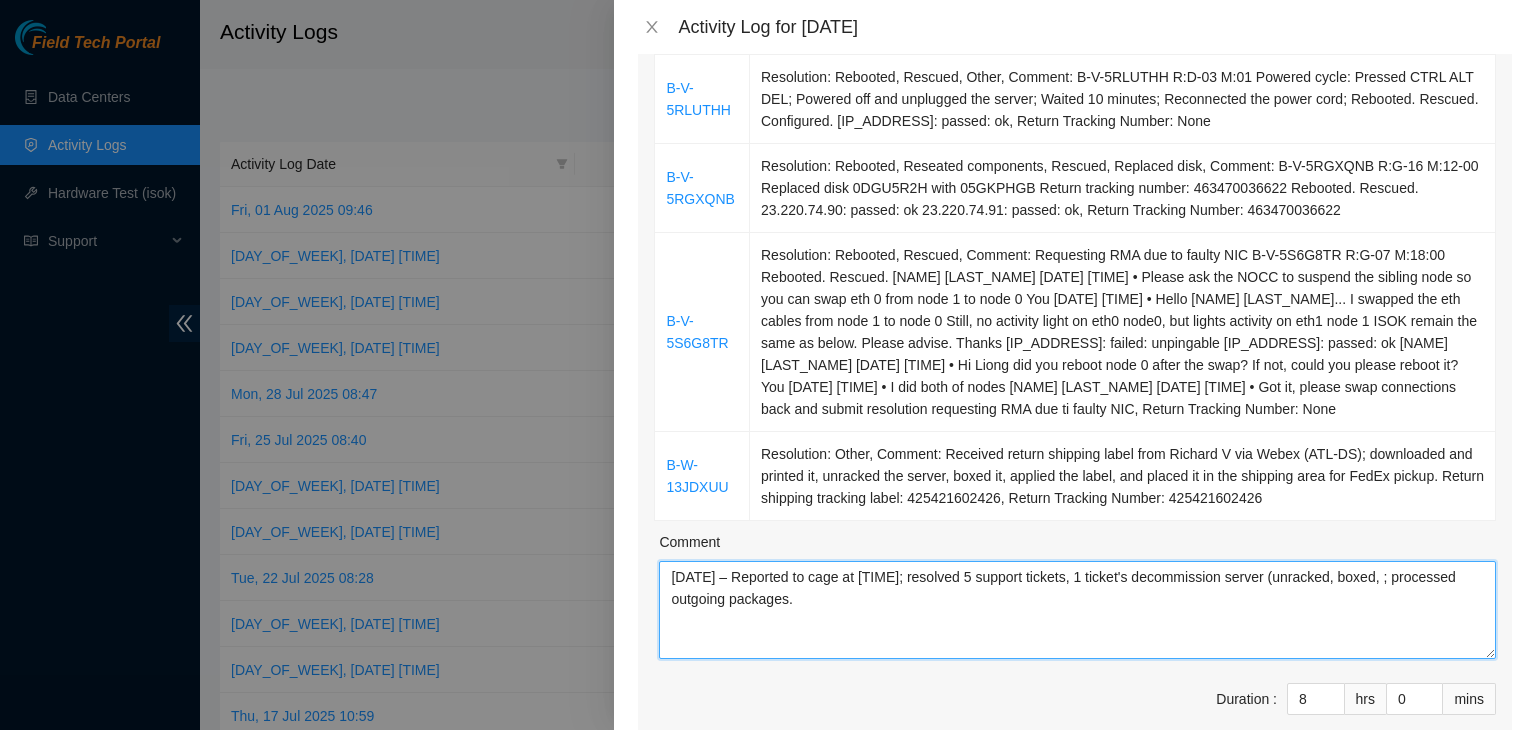 paste on "applied the label, and placed it in the shipping area for FedEx pickup." 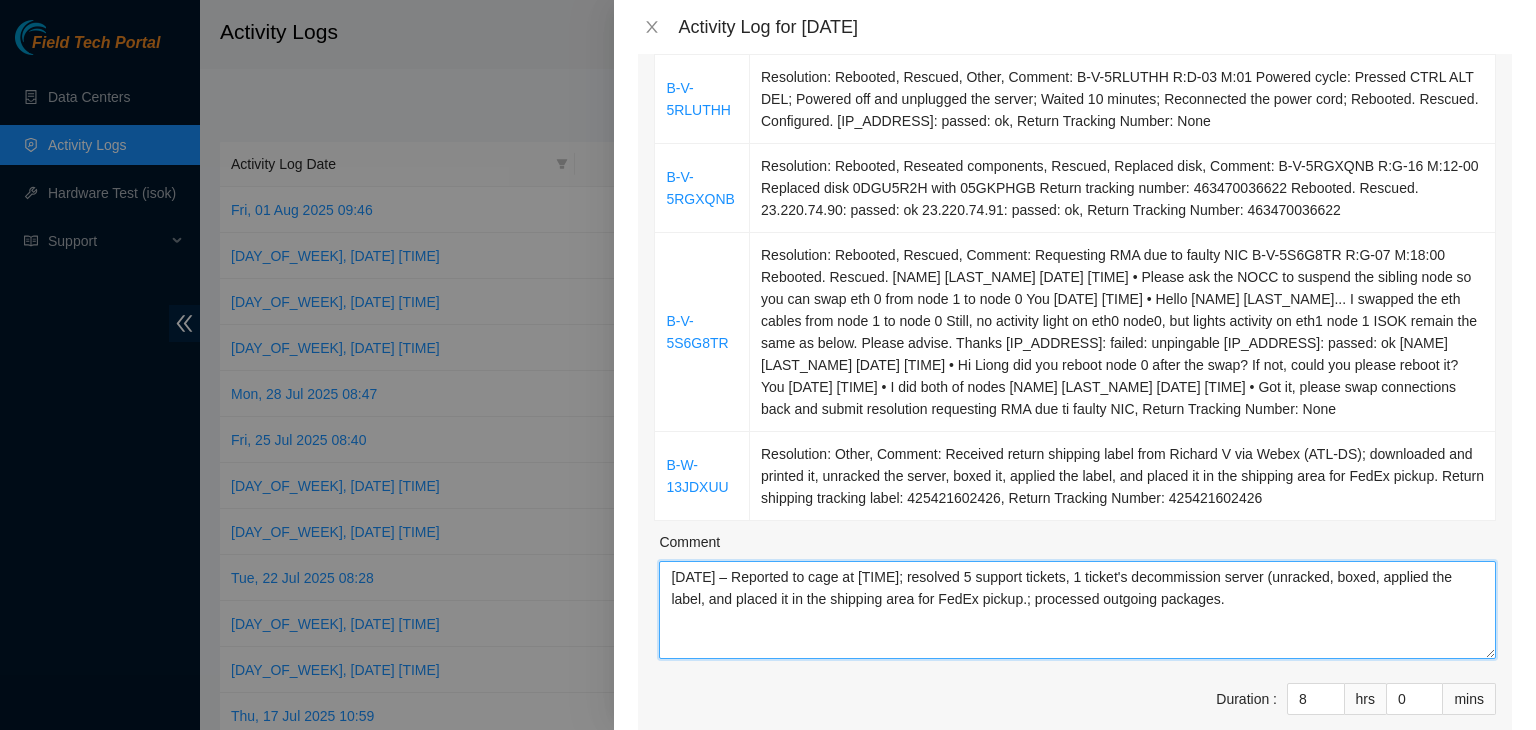 click on "[DATE] – Reported to cage at [TIME]; resolved 5 support tickets, 1 ticket's decommission server (unracked, boxed, applied the label, and placed it in the shipping area for FedEx pickup.; processed outgoing packages." at bounding box center (1077, 610) 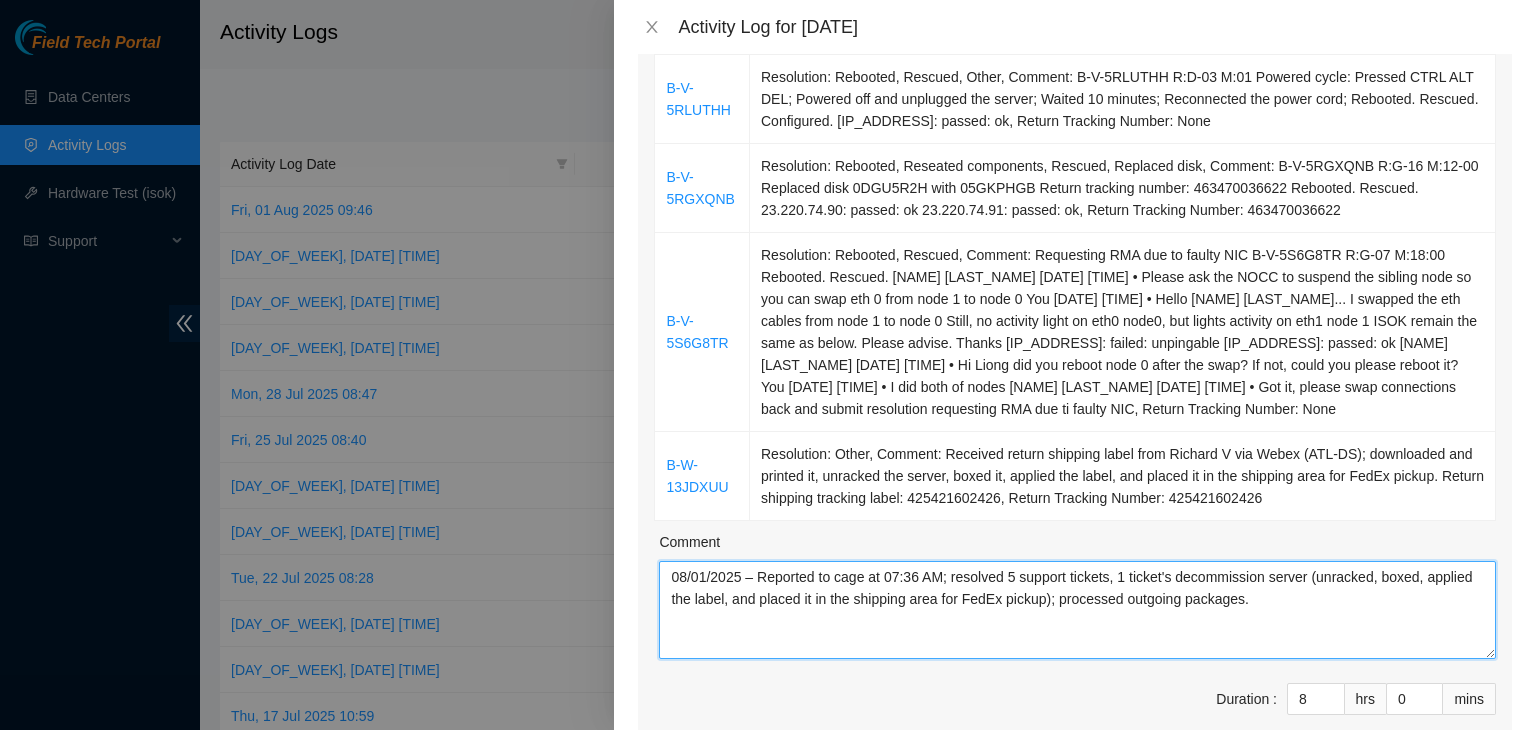 click on "08/01/2025 – Reported to cage at 07:36 AM; resolved 5 support tickets, 1 ticket's decommission server (unracked, boxed, applied the label, and placed it in the shipping area for FedEx pickup); processed outgoing packages." at bounding box center [1077, 610] 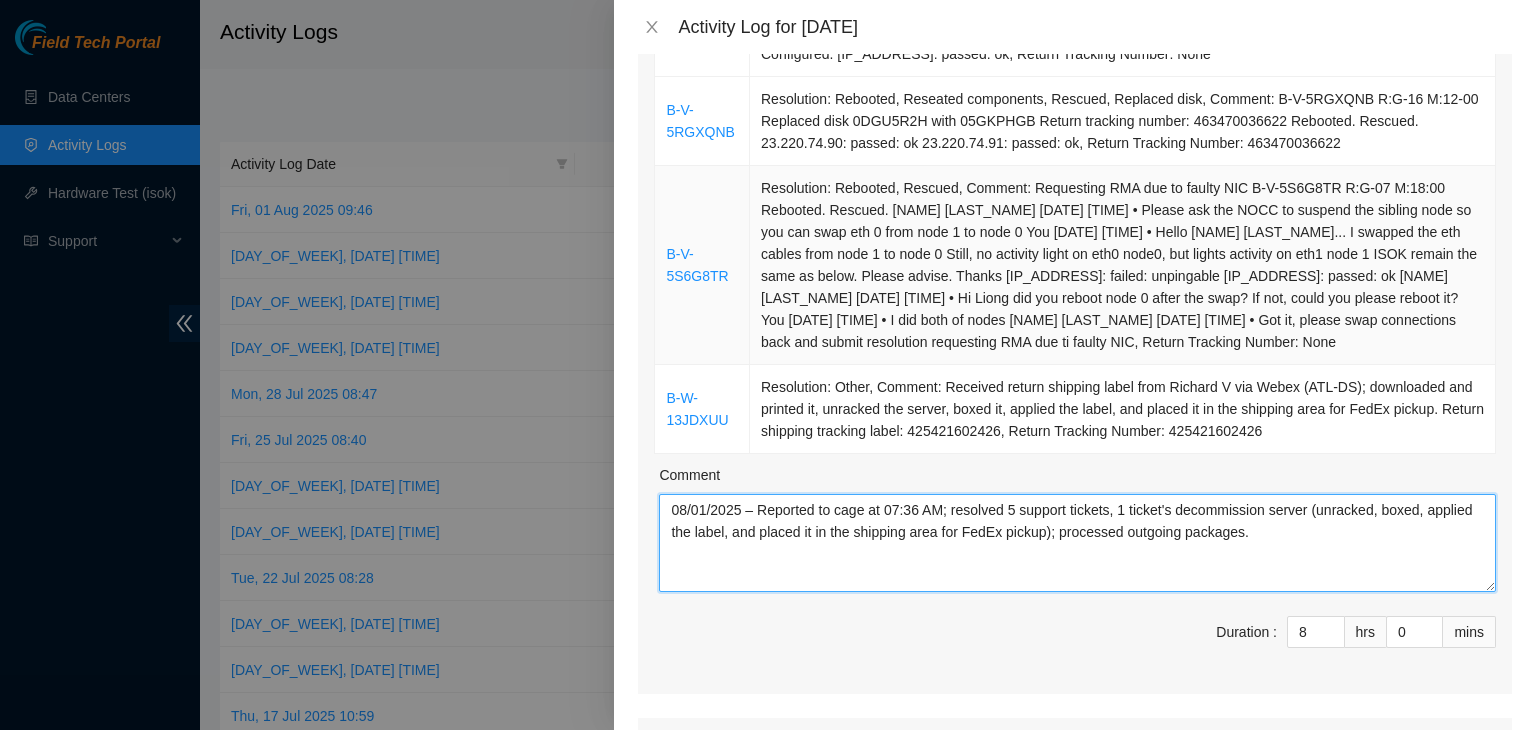 scroll, scrollTop: 500, scrollLeft: 0, axis: vertical 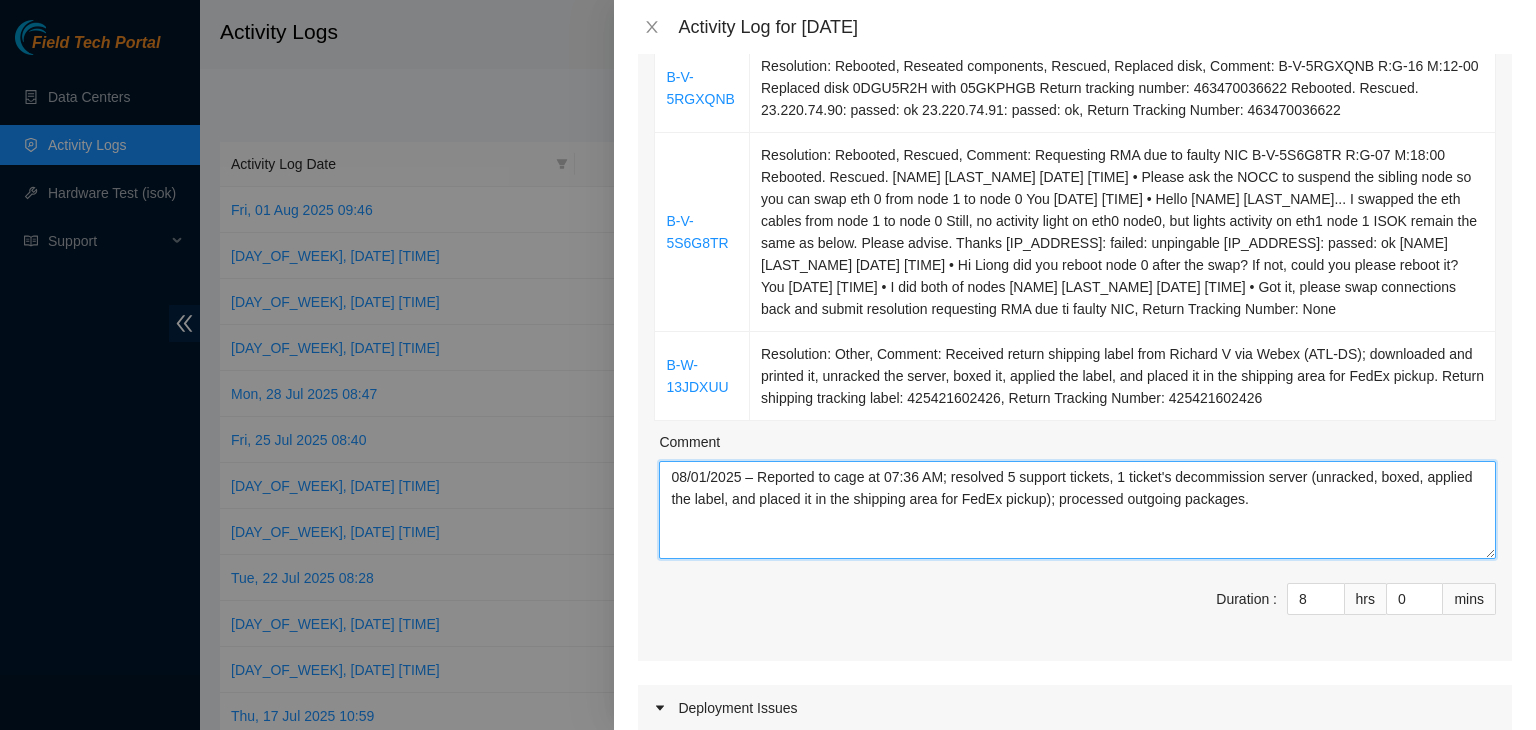 drag, startPoint x: 1261, startPoint y: 480, endPoint x: 647, endPoint y: 456, distance: 614.4689 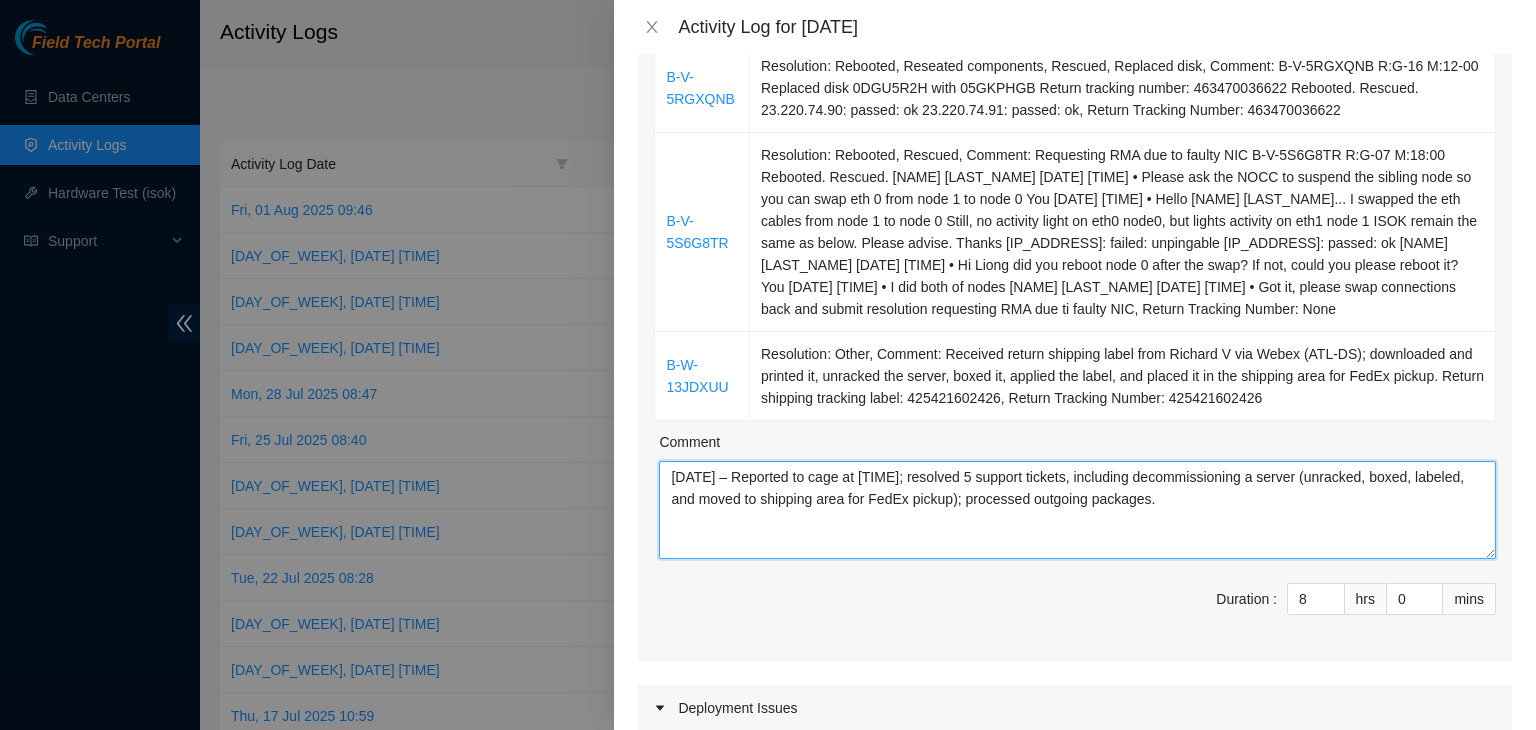 type on "[DATE] – Reported to cage at [TIME]; resolved 5 support tickets, including decommissioning a server (unracked, boxed, labeled, and moved to shipping area for FedEx pickup); processed outgoing packages." 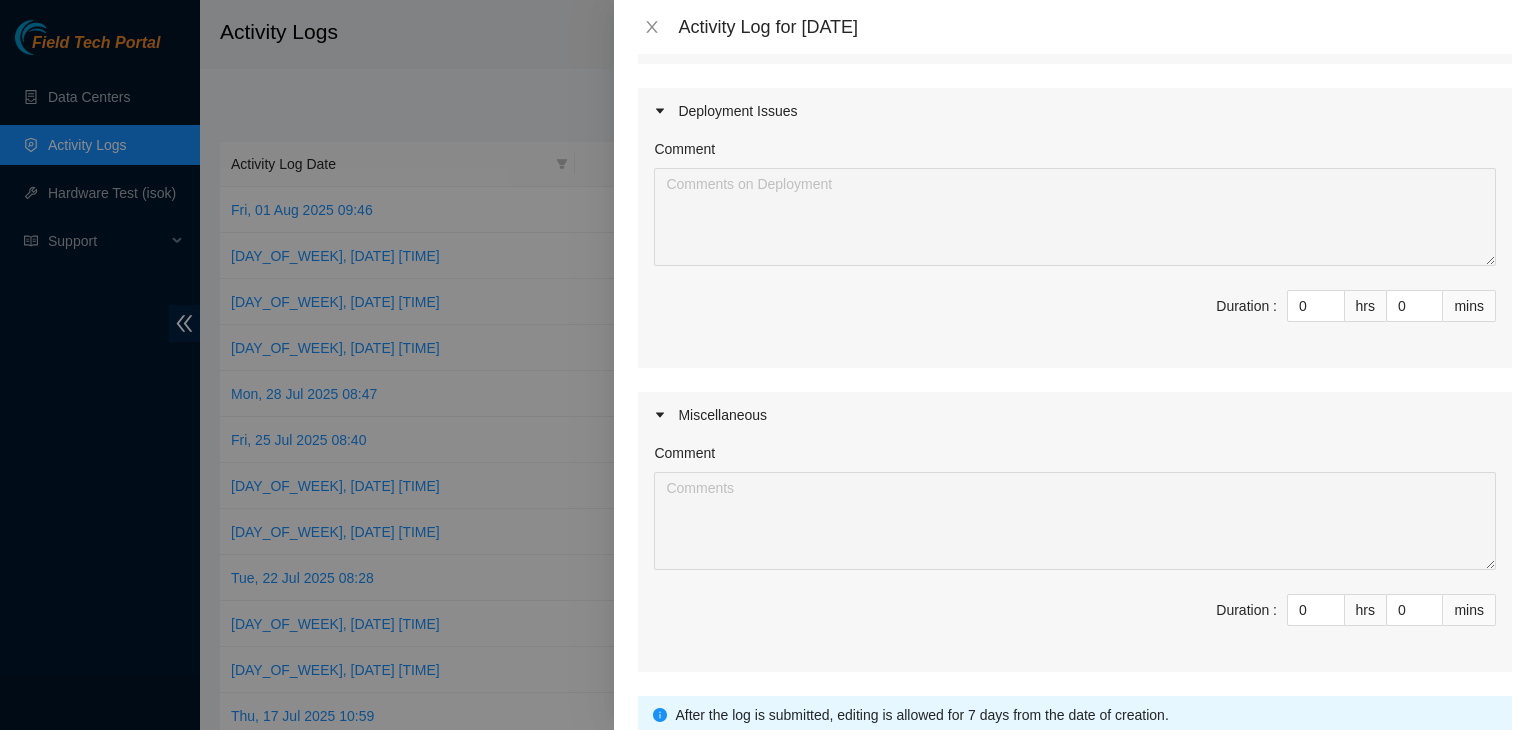 scroll, scrollTop: 1230, scrollLeft: 0, axis: vertical 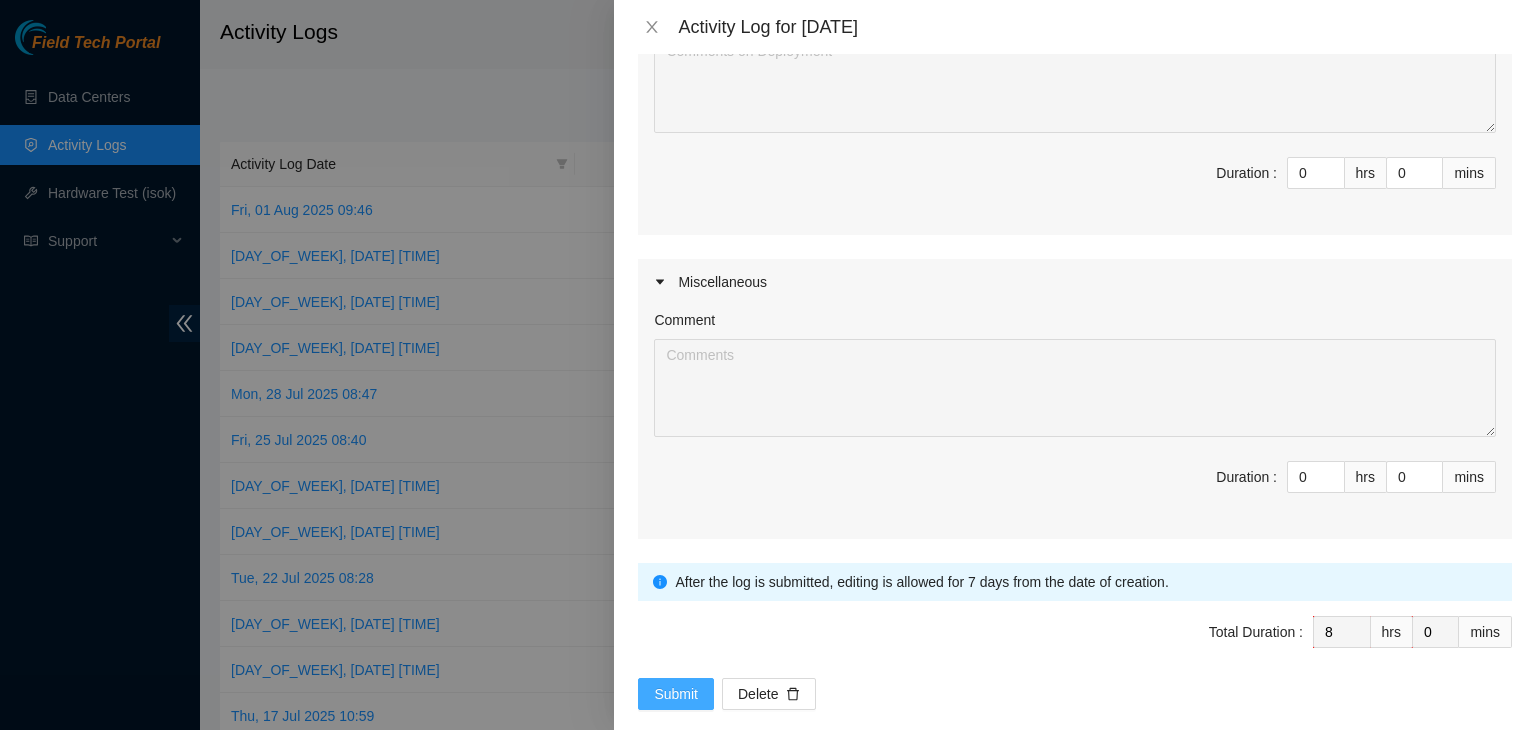 click on "Submit" at bounding box center [676, 694] 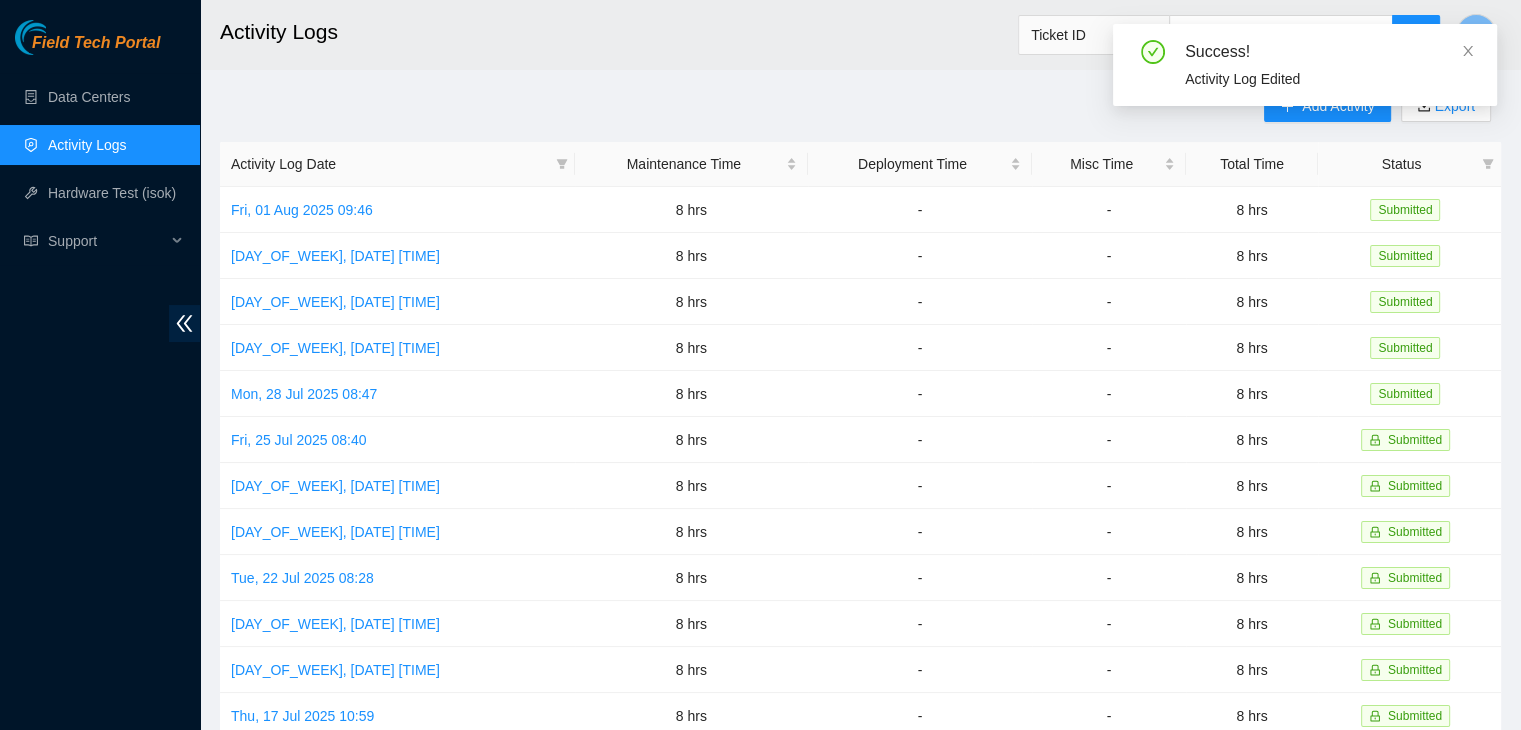 click on "Add Activity Export Activity Log Date Maintenance Time Deployment Time Misc Time Total Time Status             Fri, 01 Aug 2025 09:46 8 hrs  - - 8 hrs  Submitted Thu, 31 Jul 2025 10:04 8 hrs  - - 8 hrs  Submitted Wed, 30 Jul 2025 10:31 8 hrs  - - 8 hrs  Submitted Tue, 29 Jul 2025 10:23 8 hrs  - - 8 hrs  Submitted Mon, 28 Jul 2025 08:47 8 hrs  - - 8 hrs  Submitted Fri, 25 Jul 2025 08:40 8 hrs  - - 8 hrs  Submitted Thu, 24 Jul 2025 08:57 8 hrs  - - 8 hrs  Submitted Wed, 23 Jul 2025 10:16 8 hrs  - - 8 hrs  Submitted Tue, 22 Jul 2025 08:28 8 hrs  - - 8 hrs  Submitted Mon, 21 Jul 2025 09:42 8 hrs  - - 8 hrs  Submitted Fri, 18 Jul 2025 13:44 8 hrs  - - 8 hrs  Submitted Thu, 17 Jul 2025 10:59 8 hrs  - - 8 hrs  Submitted Wed, 16 Jul 2025 10:28 8 hrs  - - 8 hrs  Submitted Tue, 15 Jul 2025 11:24 8 hrs  - - 8 hrs  Submitted Mon, 14 Jul 2025 10:08 8 hrs  - - 8 hrs  Submitted Fri, 11 Jul 2025 10:54 8 hrs  - - 8 hrs  Submitted Thu, 10 Jul 2025 10:29 8 hrs  - - 8 hrs  Submitted Wed, 09 Jul 2025 08:52 8 hrs  - - 8 hrs" at bounding box center (860, 630) 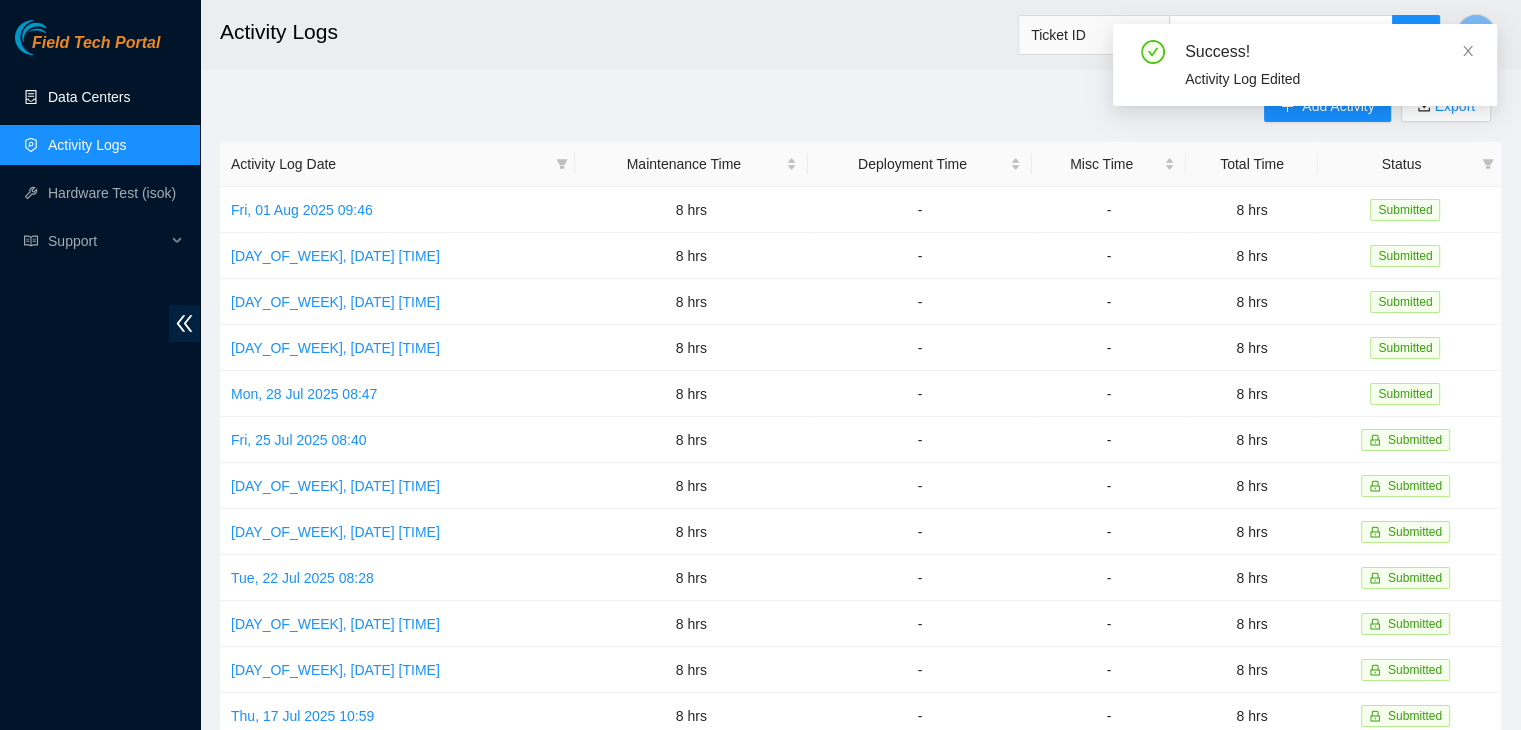 click on "Data Centers" at bounding box center [89, 97] 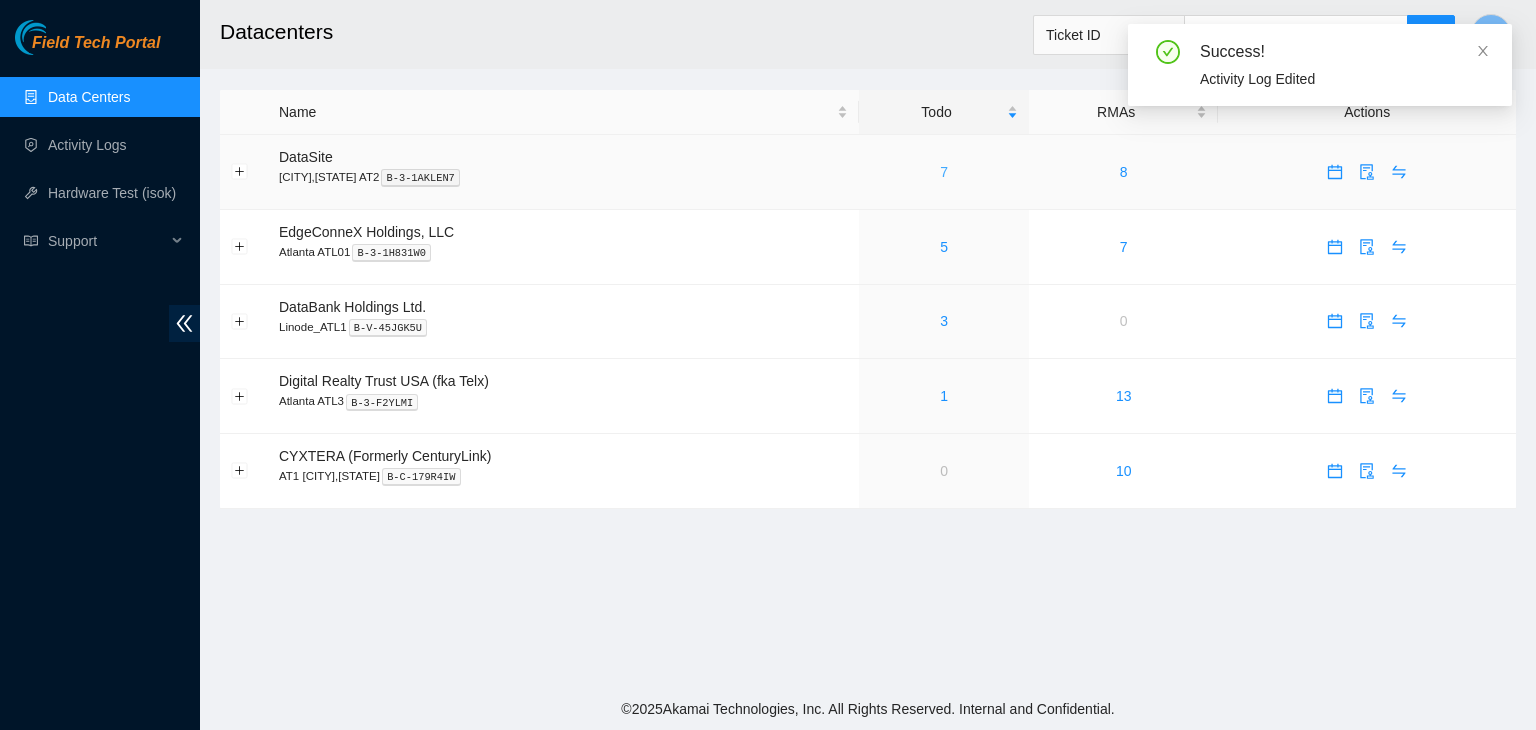 click on "7" at bounding box center [944, 172] 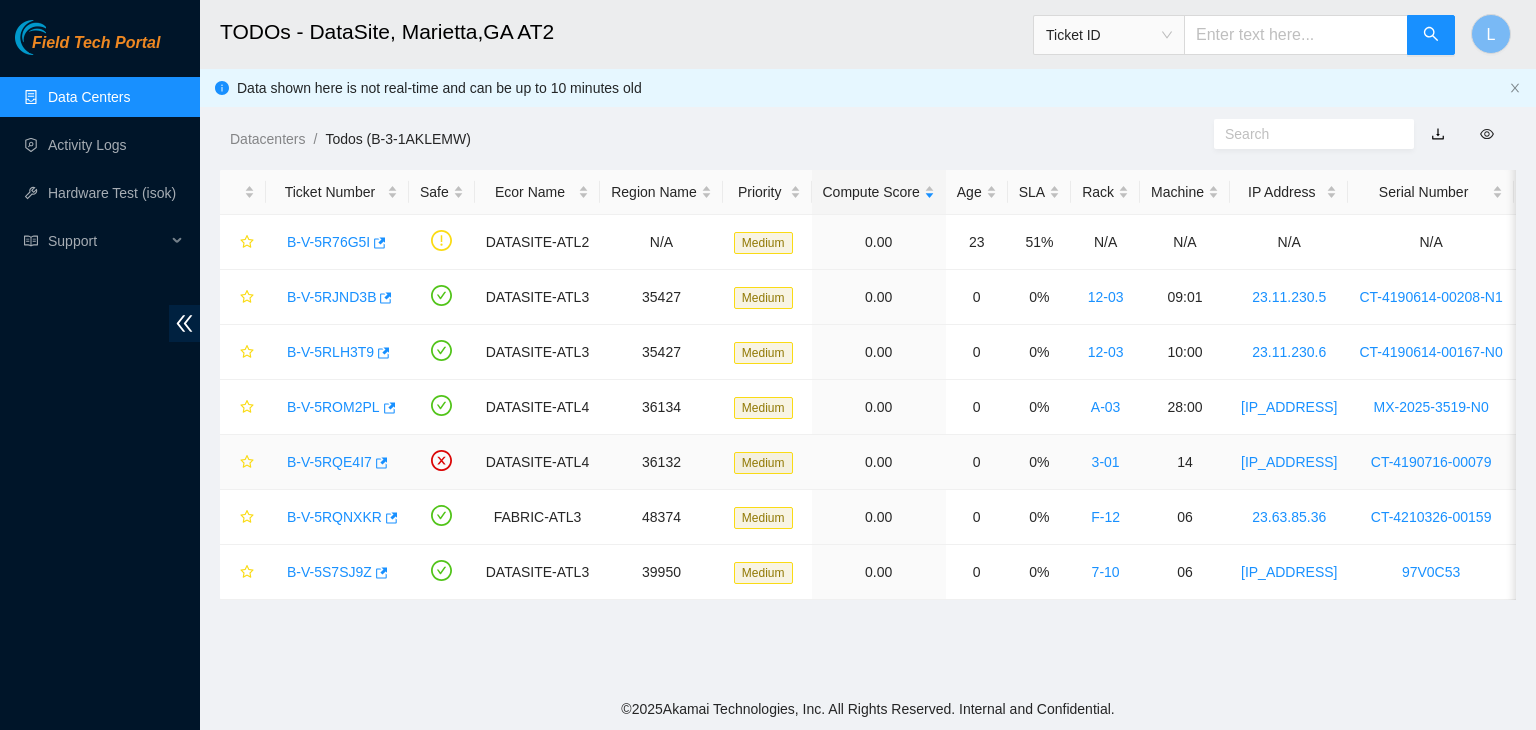click on "B-V-5RQE4I7" at bounding box center (329, 462) 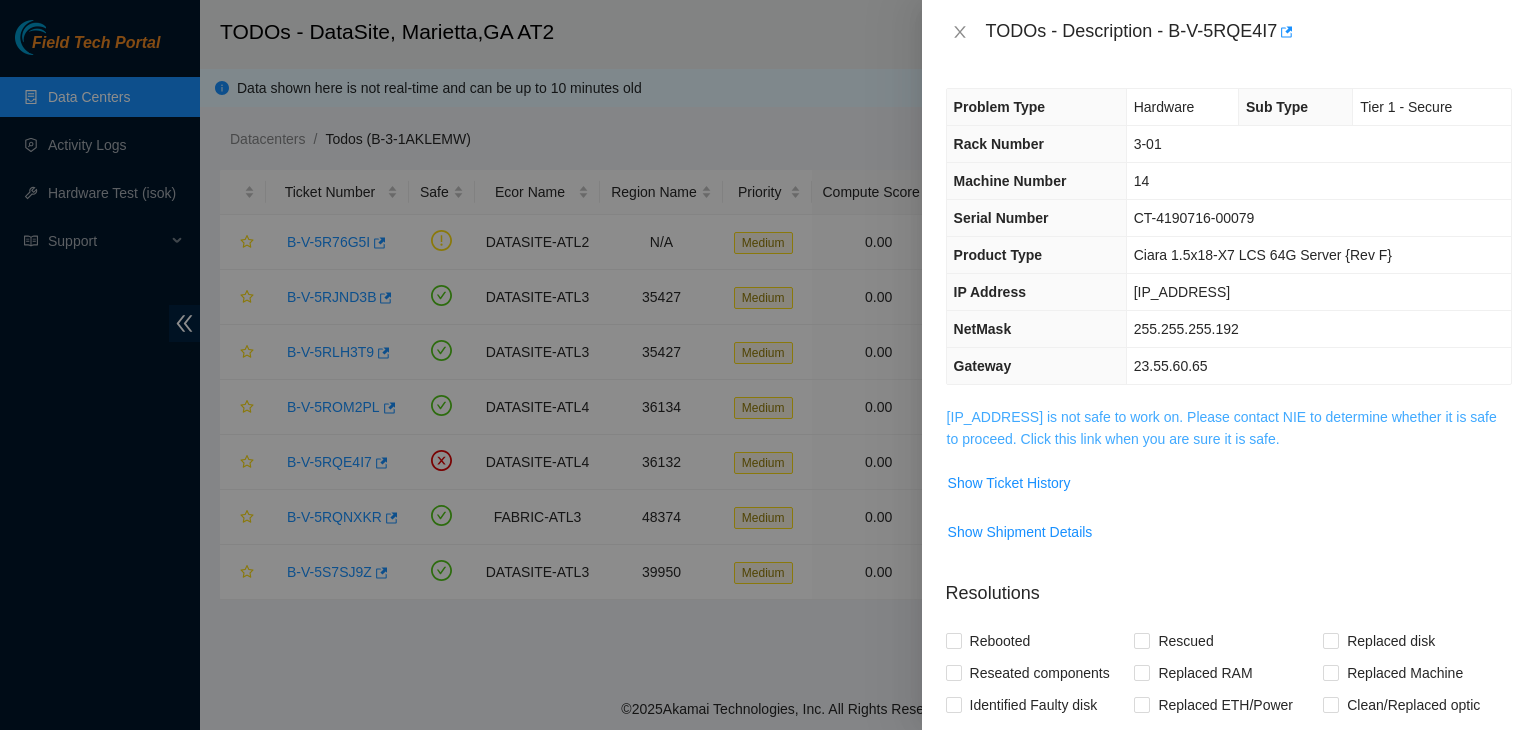click on "[IP_ADDRESS] is not safe to work on. Please contact NIE to determine whether it is safe to proceed. Click this link when you are sure it is safe." at bounding box center (1222, 428) 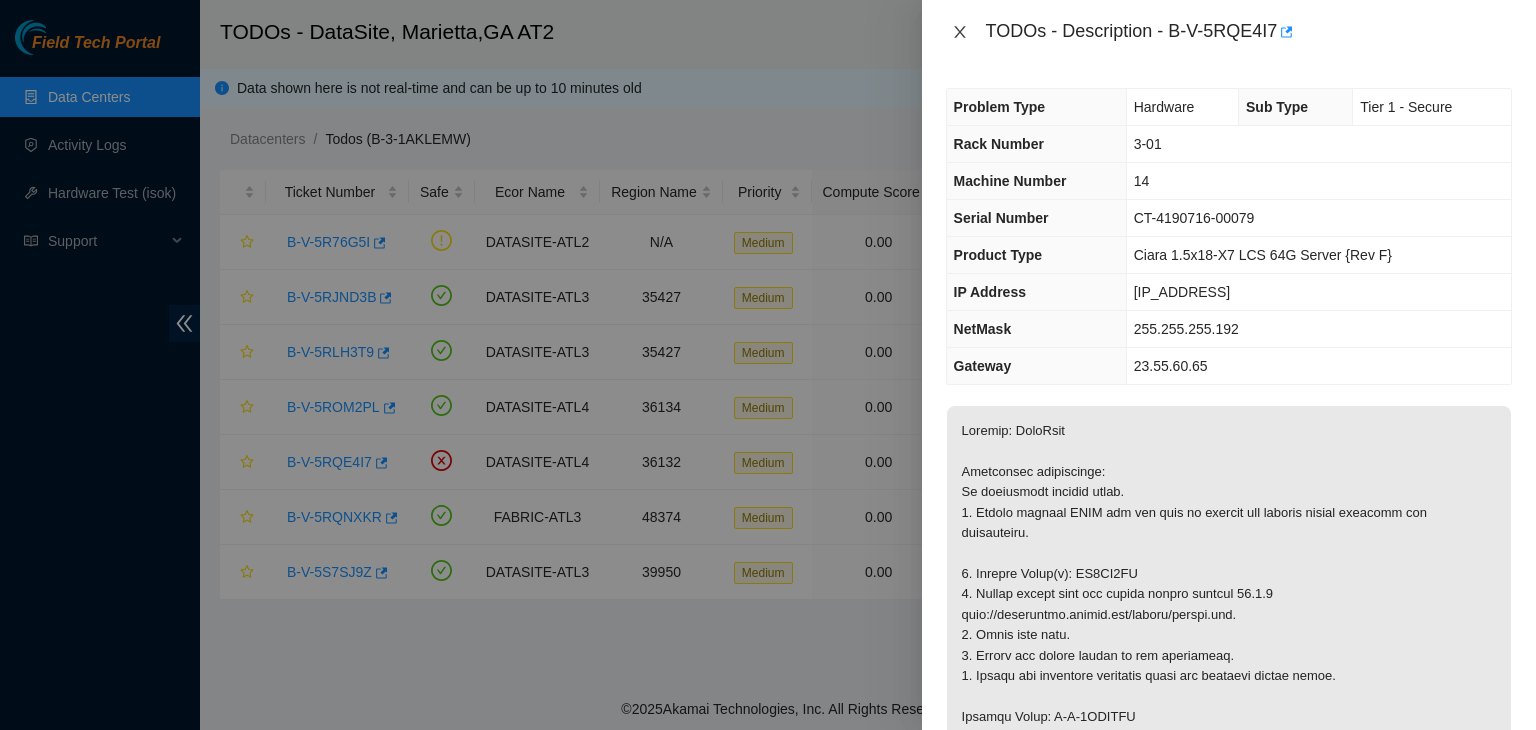 click 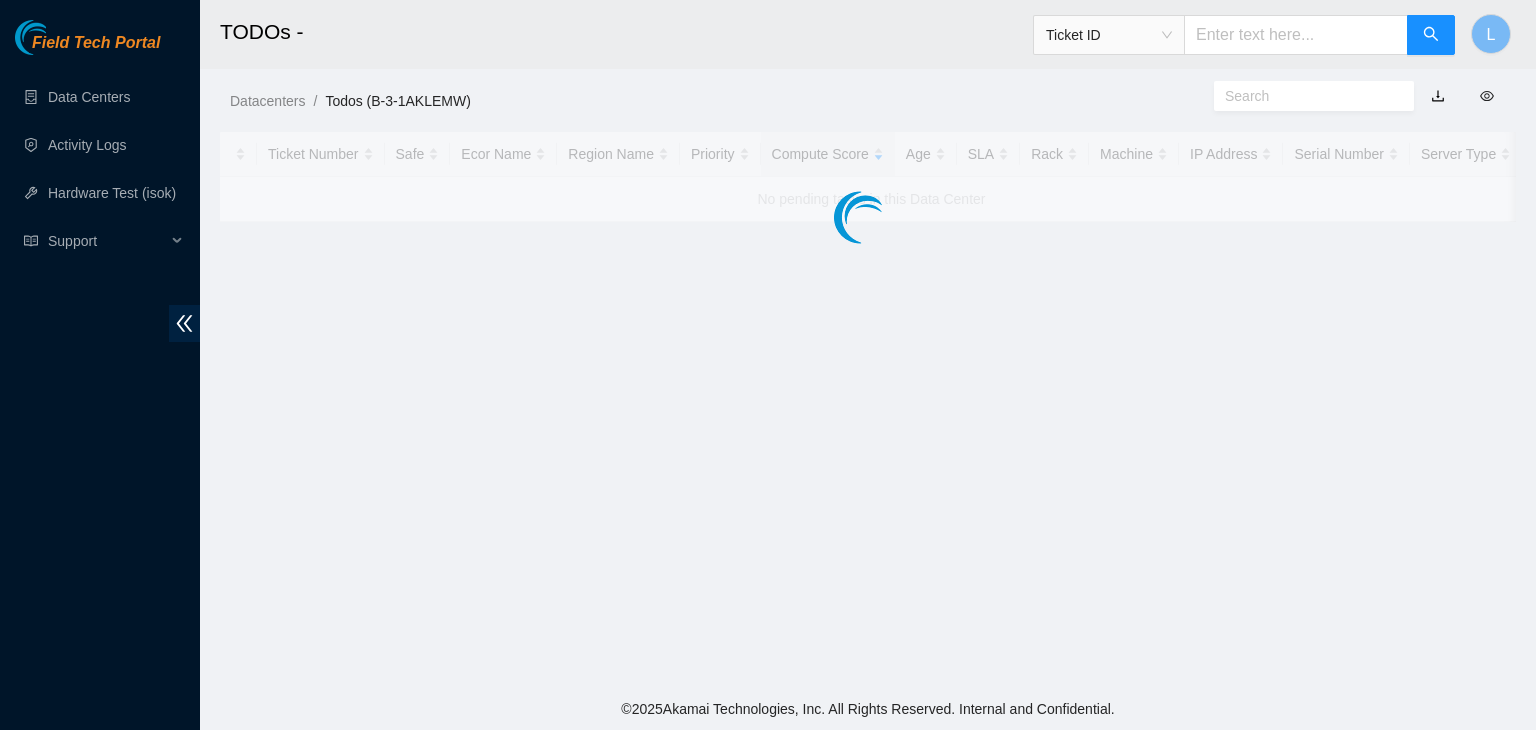 scroll, scrollTop: 0, scrollLeft: 0, axis: both 